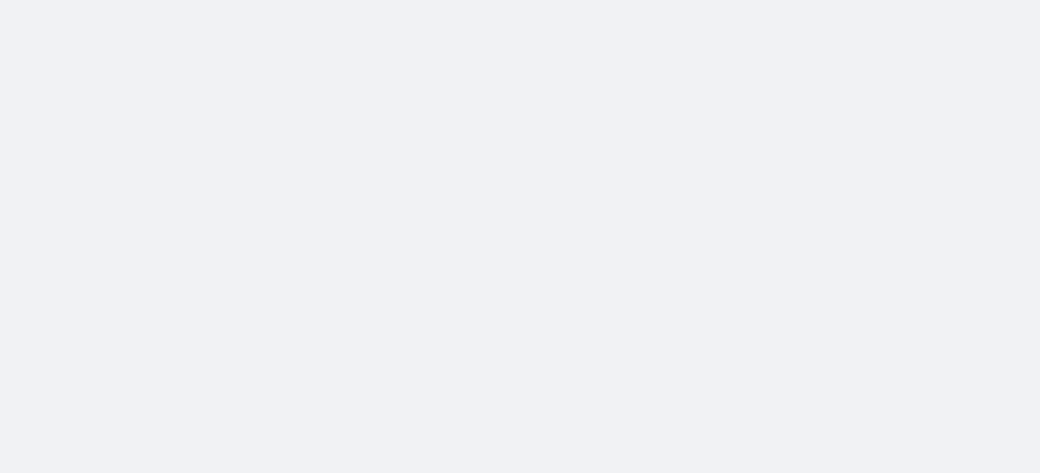 scroll, scrollTop: 0, scrollLeft: 0, axis: both 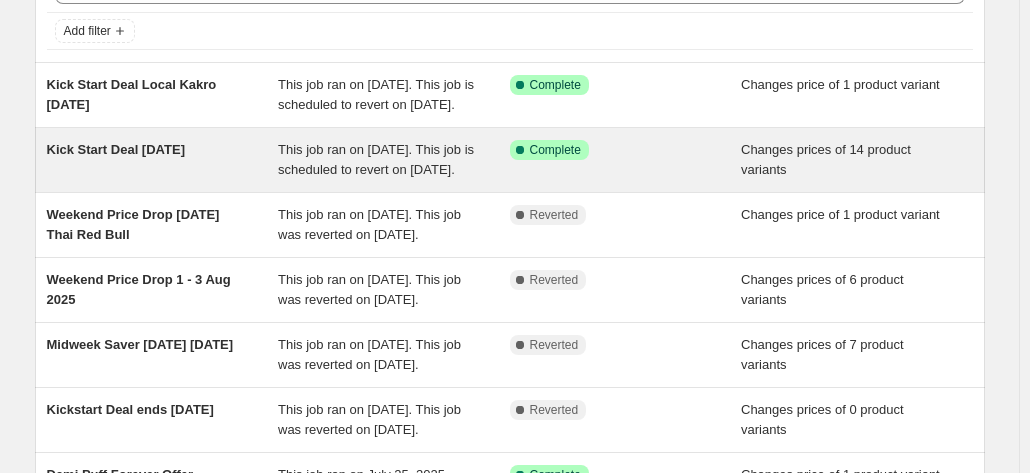click on "Kick Start Deal [DATE] [DATE]" at bounding box center (116, 149) 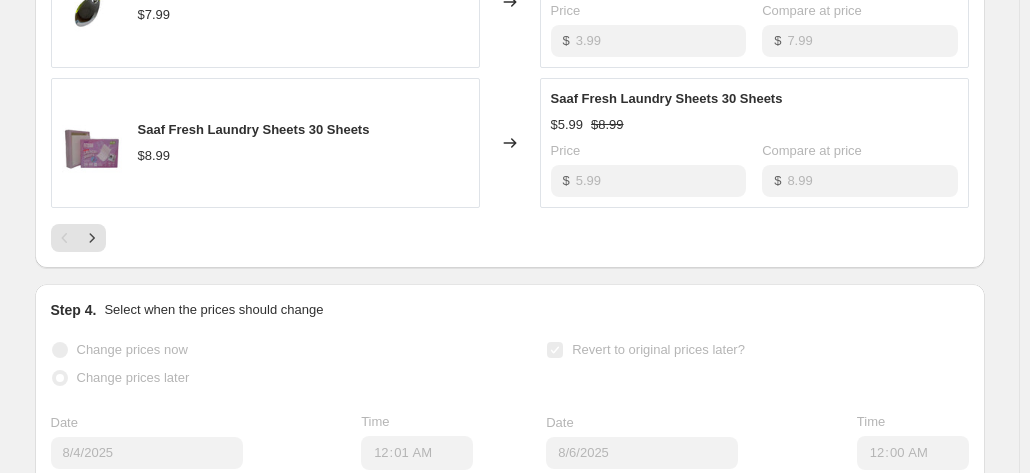 scroll, scrollTop: 1524, scrollLeft: 0, axis: vertical 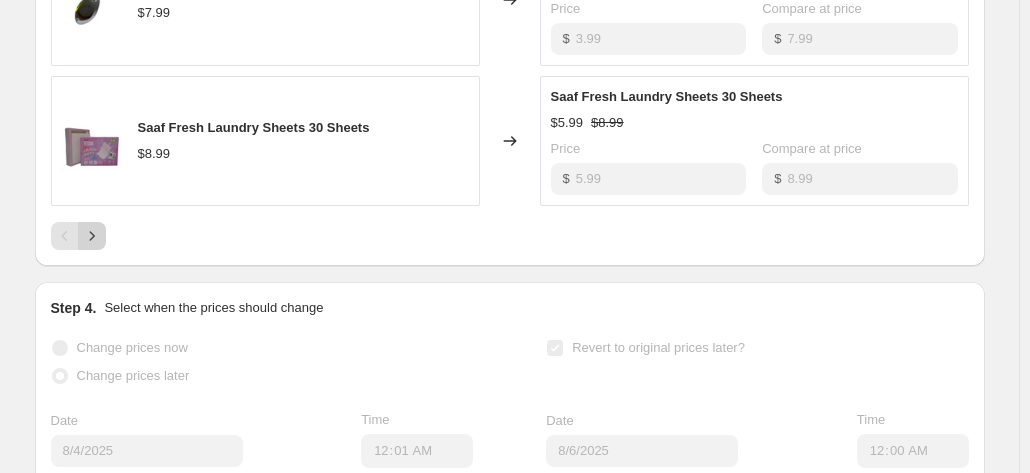 click 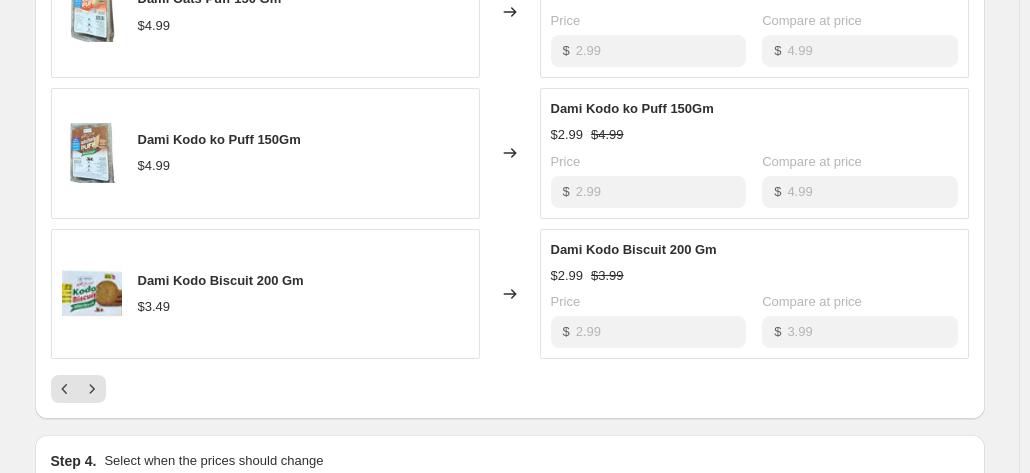 scroll, scrollTop: 1373, scrollLeft: 0, axis: vertical 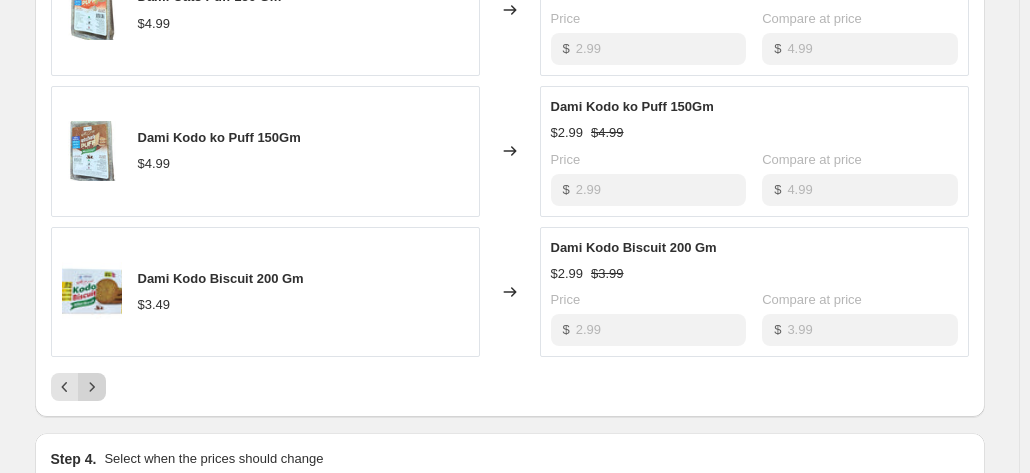 click 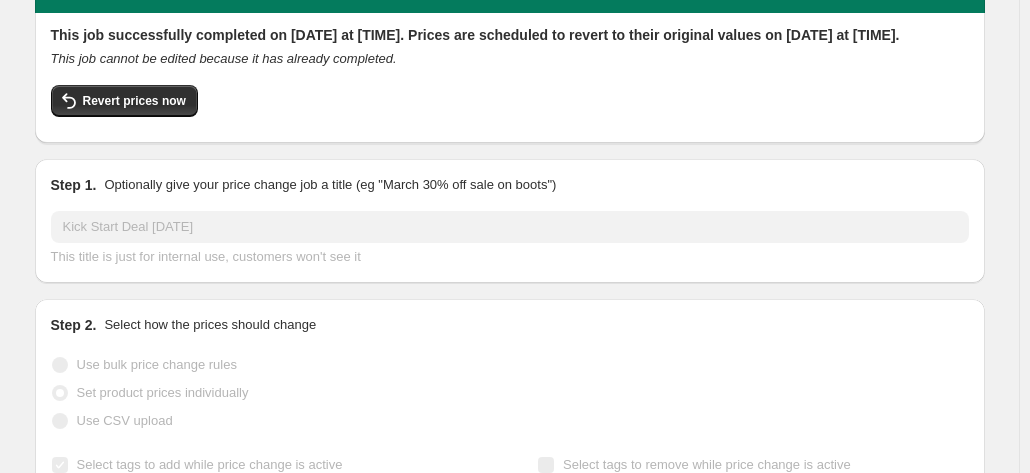 scroll, scrollTop: 0, scrollLeft: 0, axis: both 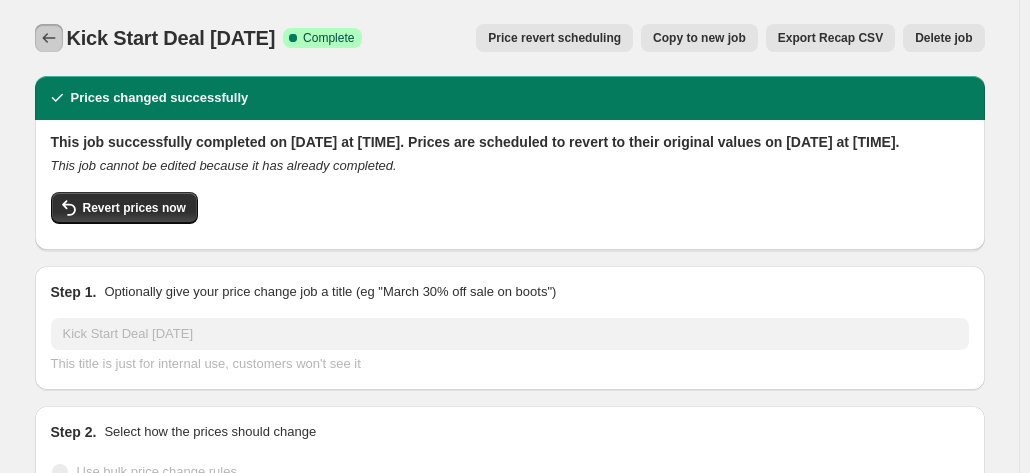 click 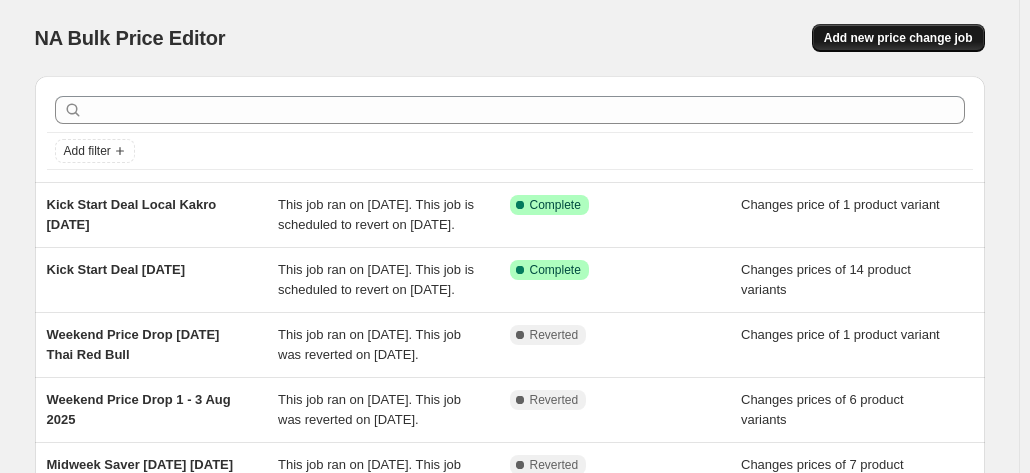 click on "Add new price change job" at bounding box center (898, 38) 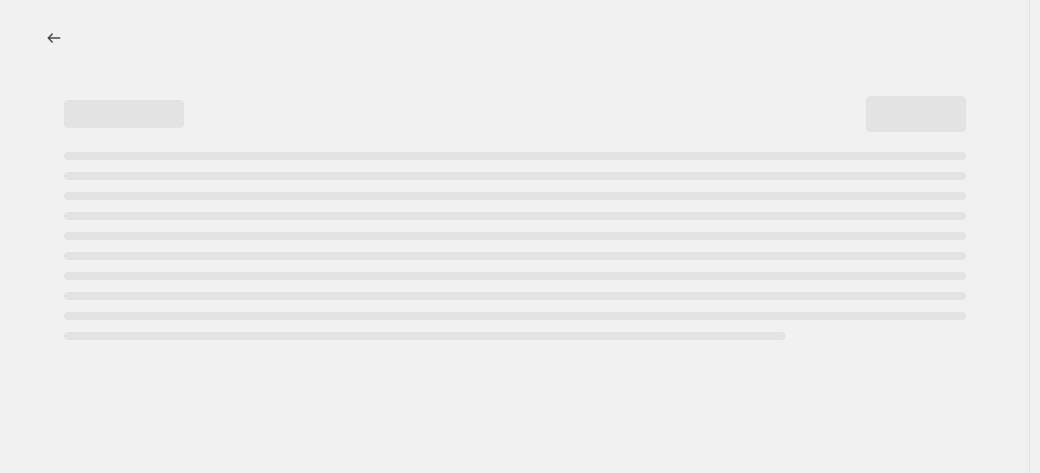 select on "percentage" 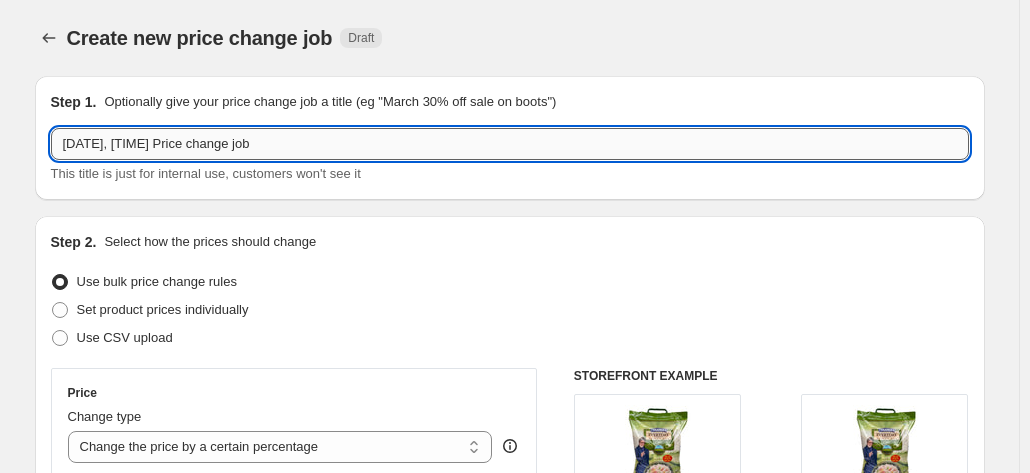 click on "Aug 5, 2025, 8:25:07 PM Price change job" at bounding box center [510, 144] 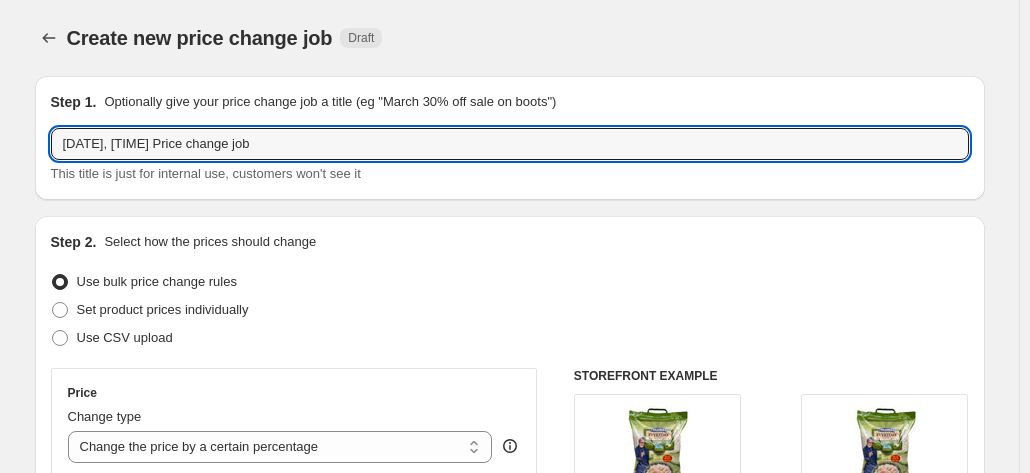 drag, startPoint x: 332, startPoint y: 137, endPoint x: -240, endPoint y: 89, distance: 574.01044 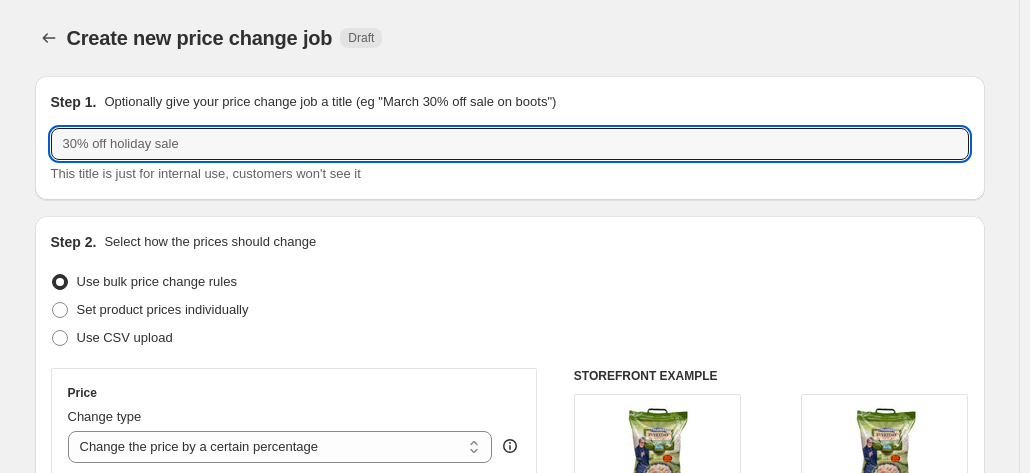 type on "E" 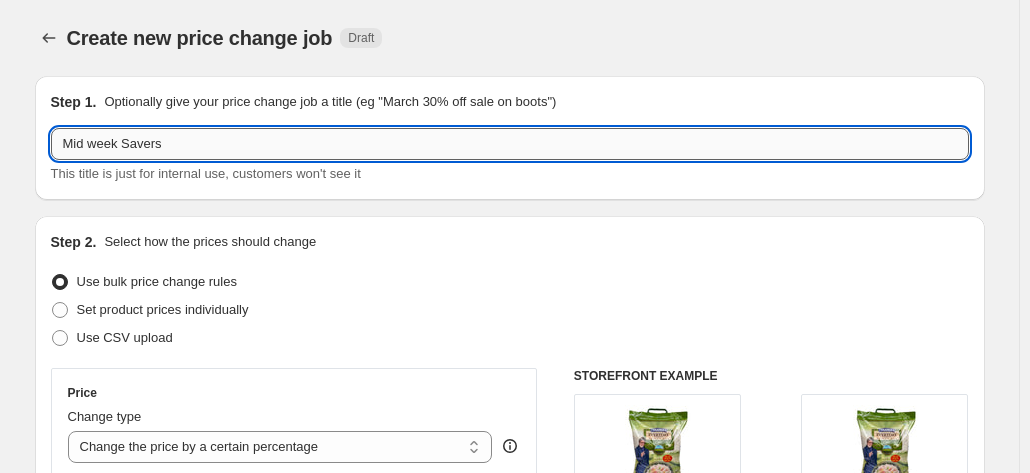click on "Mid week Savers" at bounding box center (510, 144) 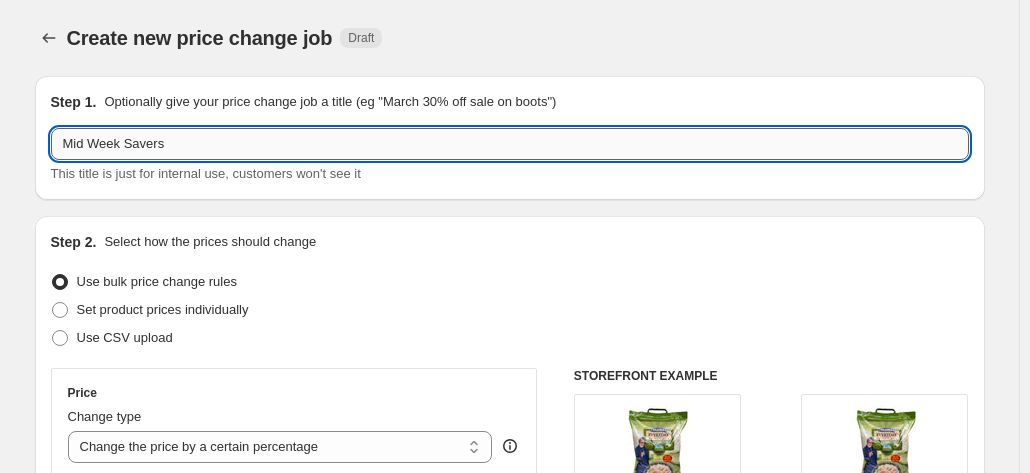 click on "Mid Week Savers" at bounding box center [510, 144] 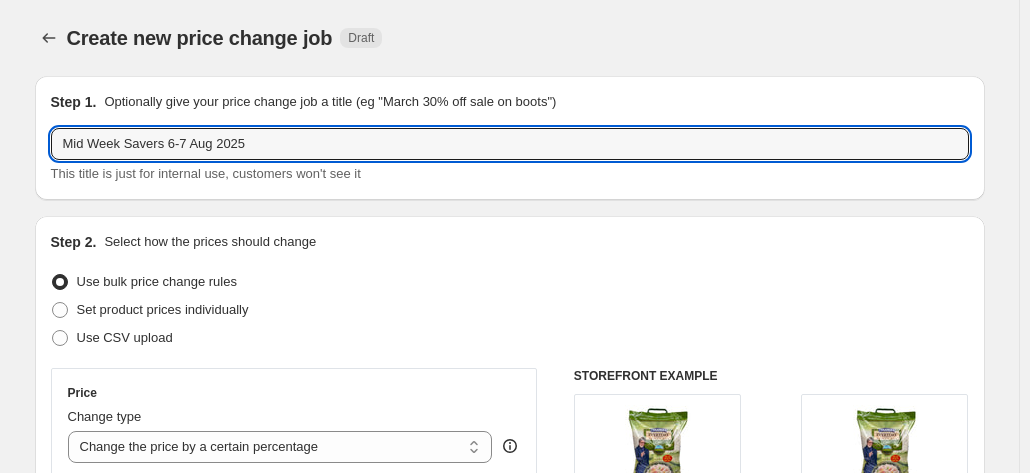 type on "Mid Week Savers [DATE]-[DATE] [DATE]" 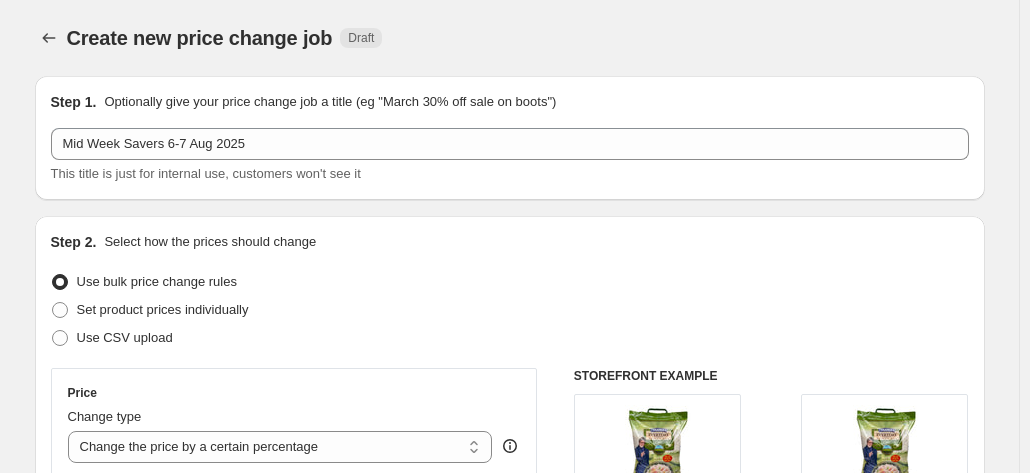 click on "Step 2. Select how the prices should change Use bulk price change rules Set product prices individually Use CSV upload Price Change type Change the price to a certain amount Change the price by a certain amount Change the price by a certain percentage Change the price to the current compare at price (price before sale) Change the price by a certain amount relative to the compare at price Change the price by a certain percentage relative to the compare at price Don't change the price Change the price by a certain percentage relative to the cost per item Change price to certain cost margin Change the price by a certain percentage Price change amount -10 % (Price drop) Rounding Round to nearest .01 Round to nearest whole number End prices in .99 End prices in a certain number Show rounding direction options? Compare at price What's the compare at price? Change type Change the compare at price to the current price (sale) Change the compare at price to a certain amount Don't change the compare at price $13.49" at bounding box center (510, 567) 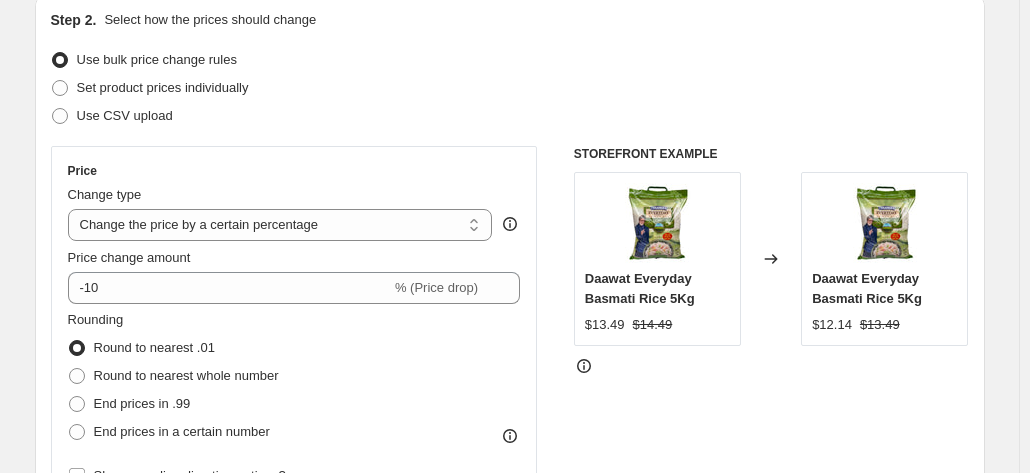 scroll, scrollTop: 223, scrollLeft: 0, axis: vertical 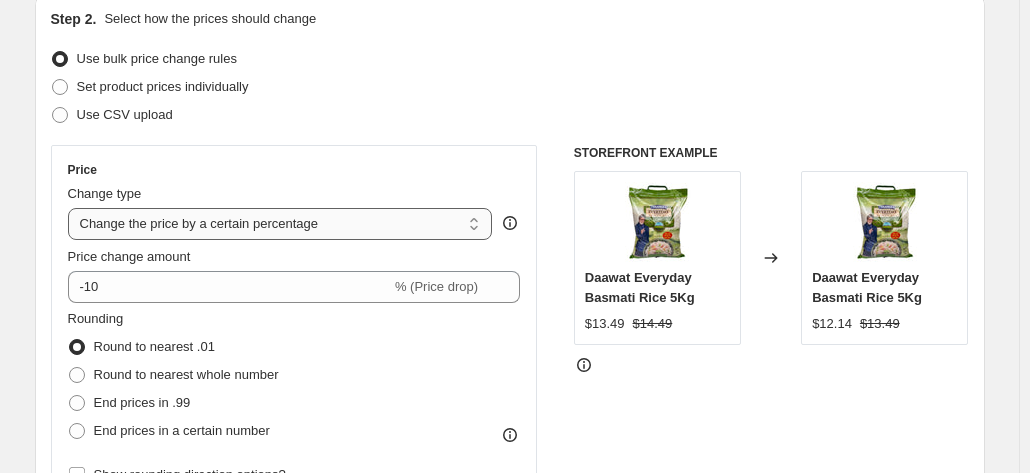 click on "Change the price to a certain amount Change the price by a certain amount Change the price by a certain percentage Change the price to the current compare at price (price before sale) Change the price by a certain amount relative to the compare at price Change the price by a certain percentage relative to the compare at price Don't change the price Change the price by a certain percentage relative to the cost per item Change price to certain cost margin" at bounding box center [280, 224] 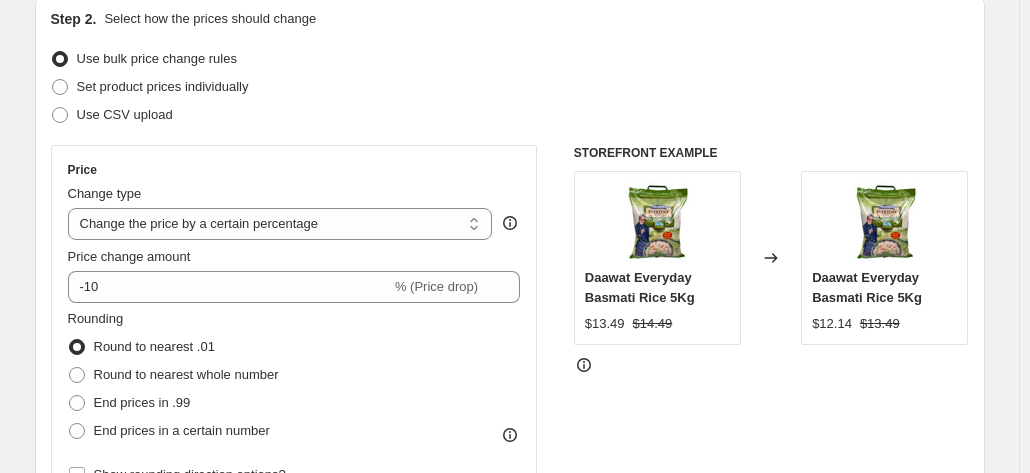 click on "Use bulk price change rules" at bounding box center [510, 59] 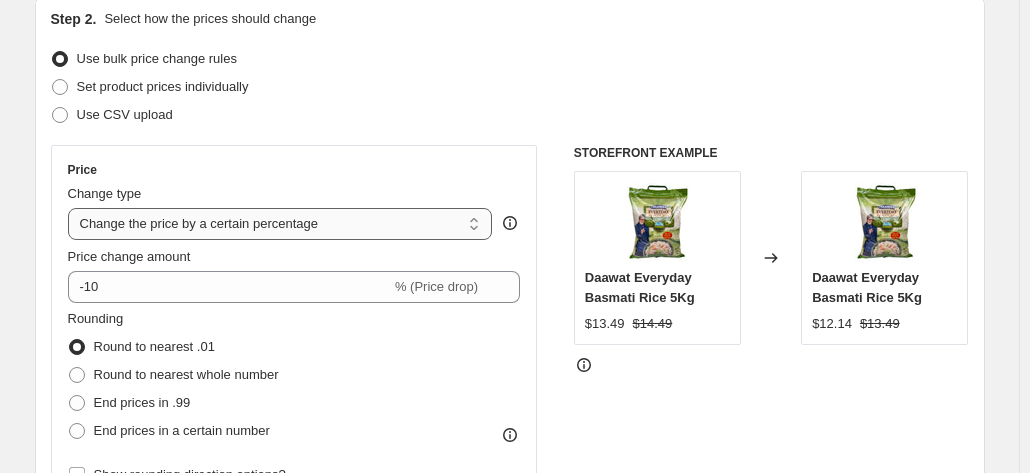 click on "Change the price to a certain amount Change the price by a certain amount Change the price by a certain percentage Change the price to the current compare at price (price before sale) Change the price by a certain amount relative to the compare at price Change the price by a certain percentage relative to the compare at price Don't change the price Change the price by a certain percentage relative to the cost per item Change price to certain cost margin" at bounding box center [280, 224] 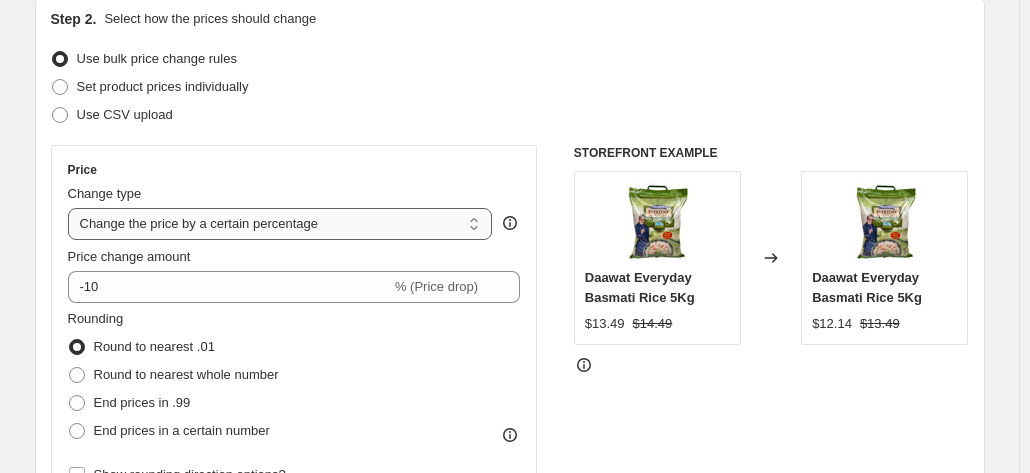select on "to" 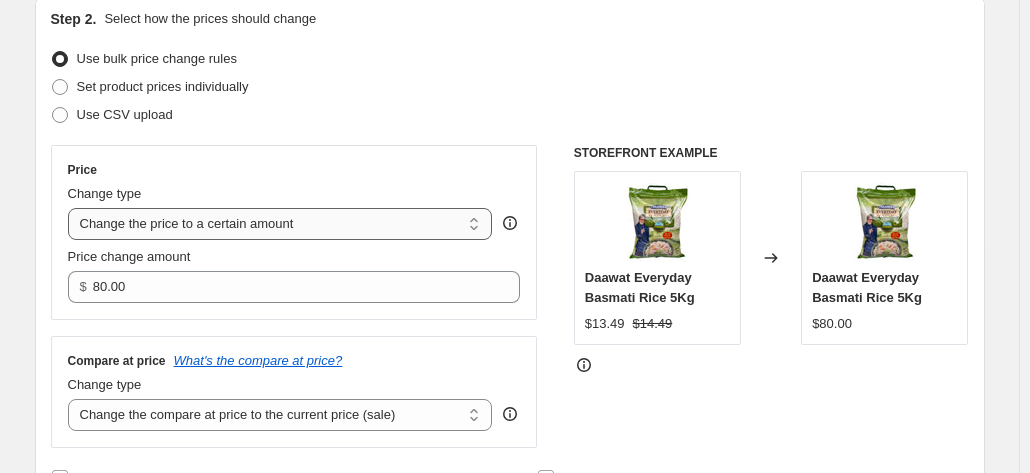 type on "80.00" 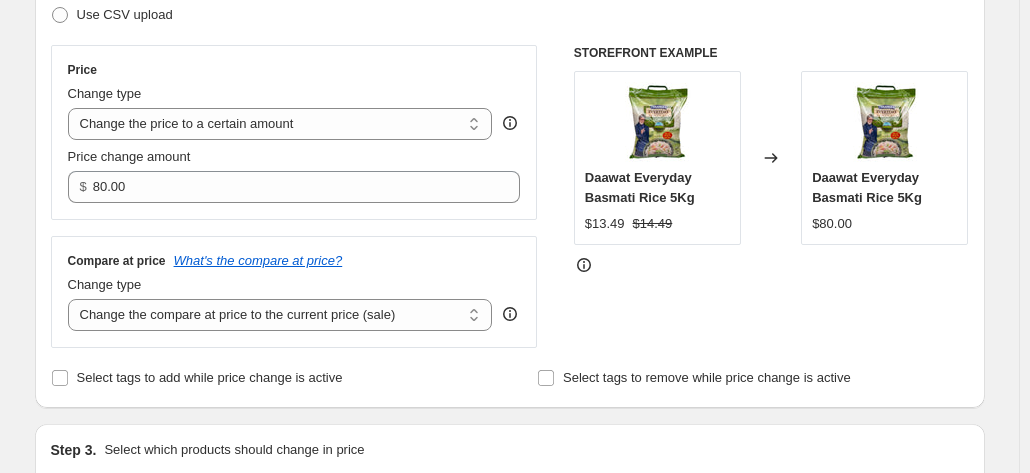 scroll, scrollTop: 325, scrollLeft: 0, axis: vertical 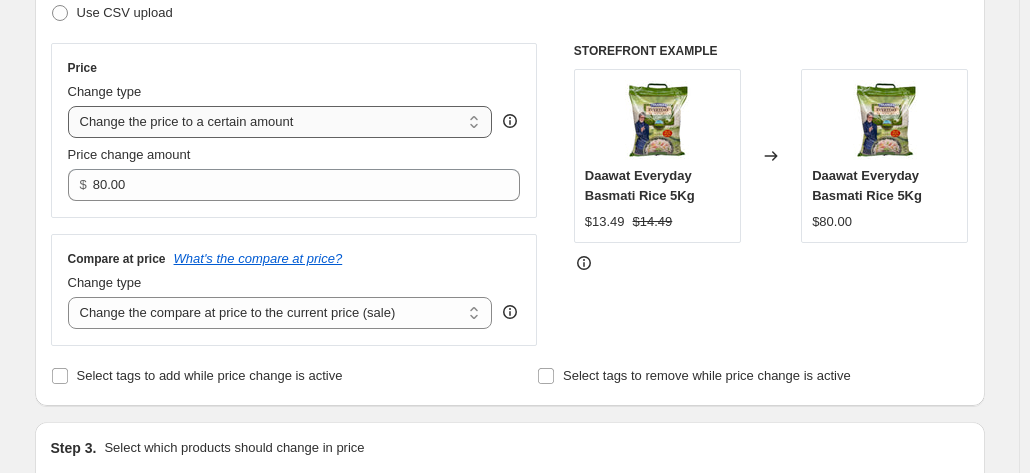 click on "Change the price to a certain amount Change the price by a certain amount Change the price by a certain percentage Change the price to the current compare at price (price before sale) Change the price by a certain amount relative to the compare at price Change the price by a certain percentage relative to the compare at price Don't change the price Change the price by a certain percentage relative to the cost per item Change price to certain cost margin" at bounding box center (280, 122) 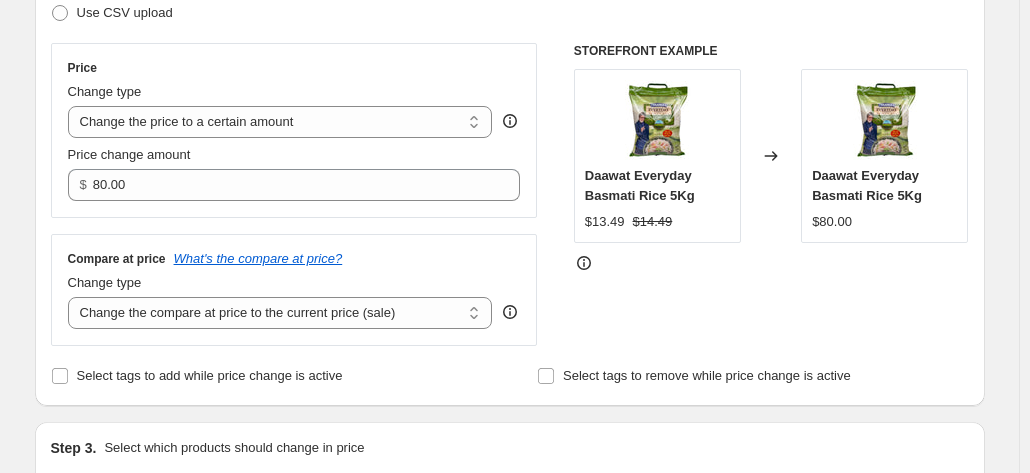 scroll, scrollTop: 159, scrollLeft: 0, axis: vertical 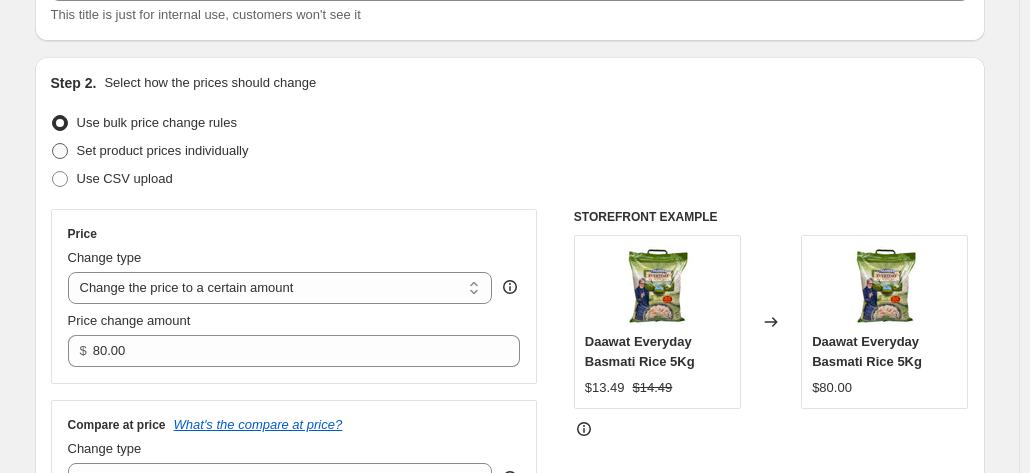 click on "Set product prices individually" at bounding box center [163, 150] 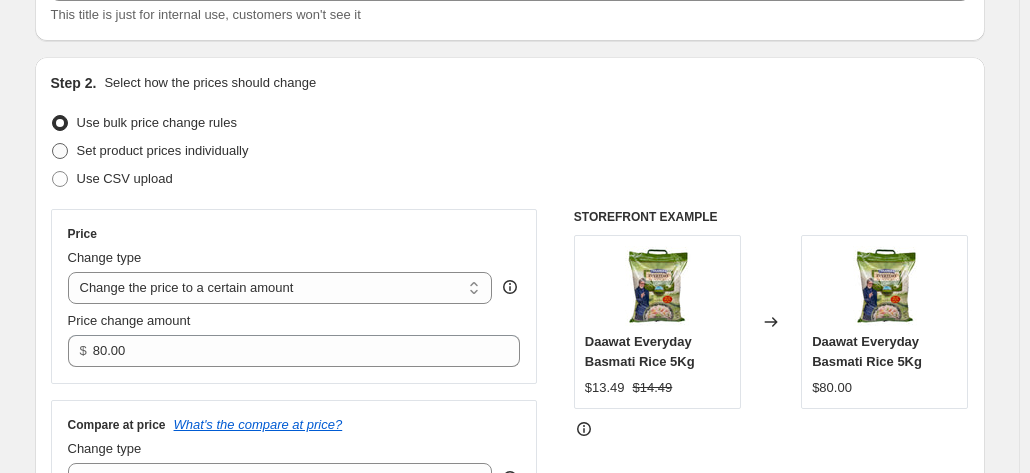 radio on "true" 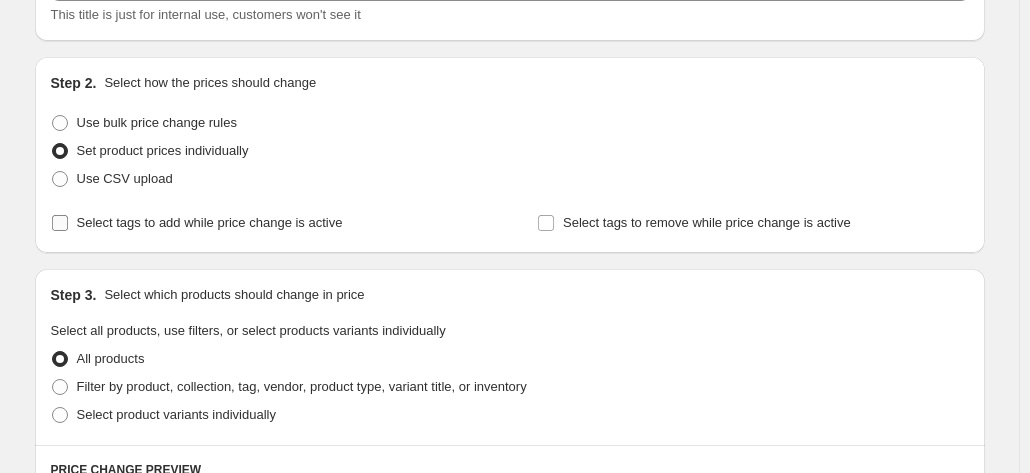 click on "Select tags to add while price change is active" at bounding box center [210, 222] 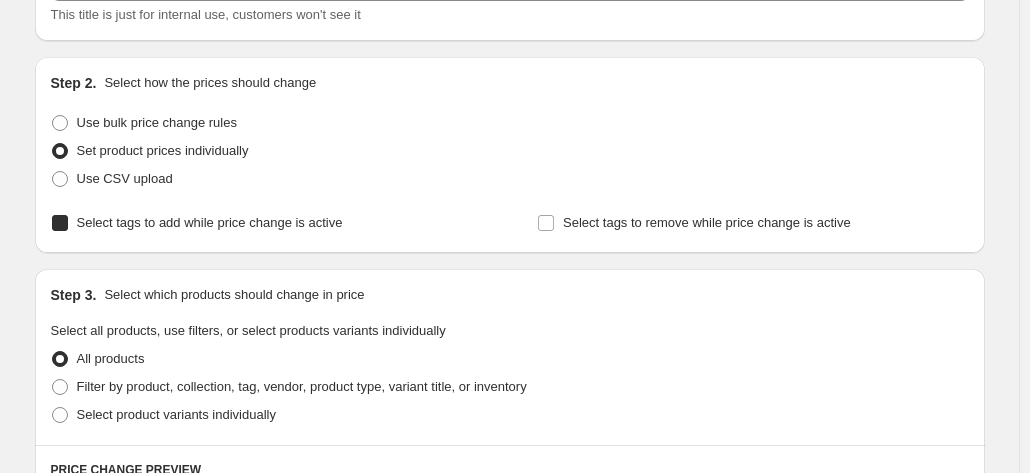 checkbox on "true" 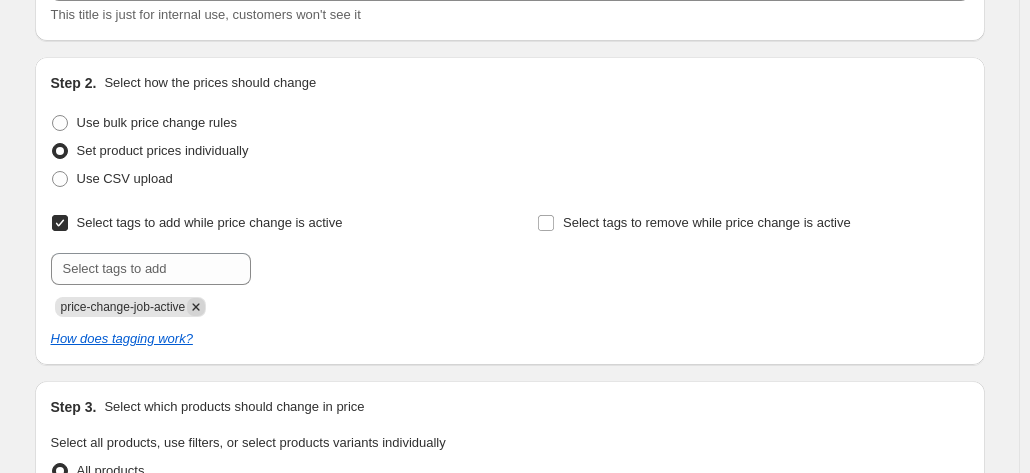 click 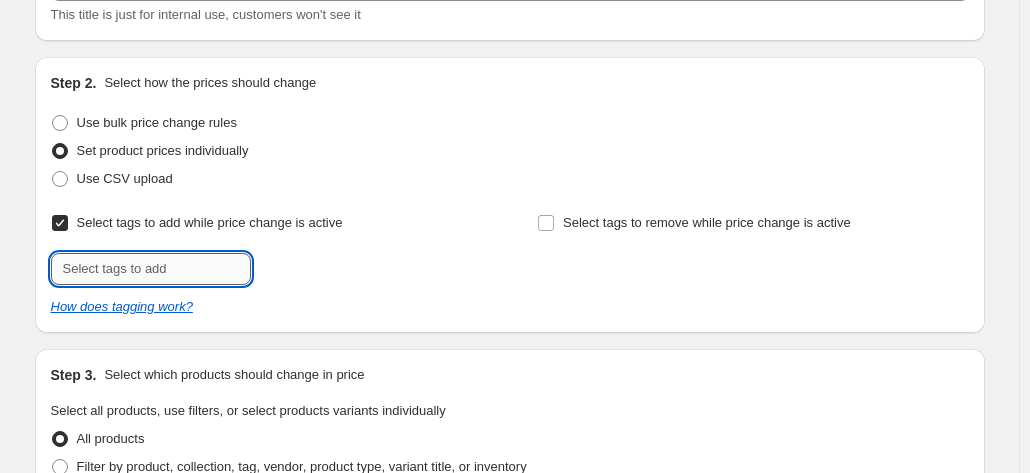 click at bounding box center (151, 269) 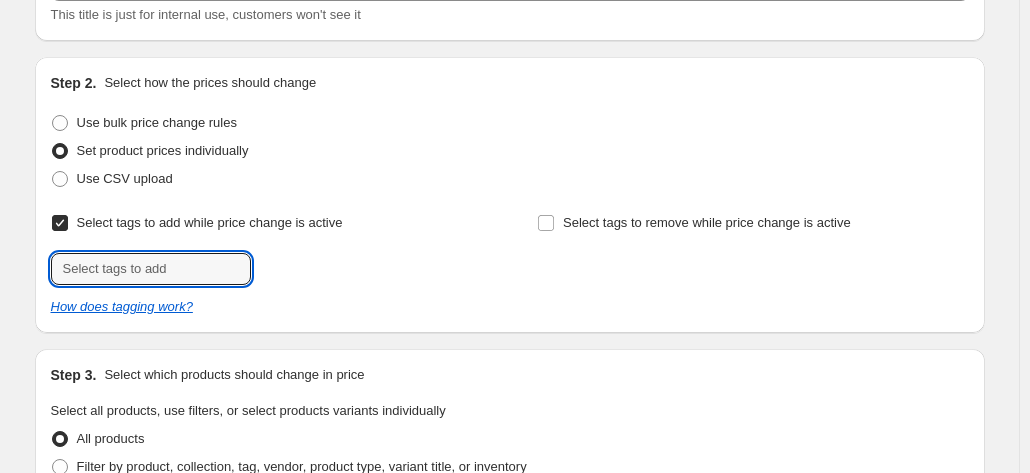 click on "Step 2. Select how the prices should change Use bulk price change rules Set product prices individually Use CSV upload Select tags to add while price change is active Submit Select tags to remove while price change is active How does tagging work?" at bounding box center [510, 195] 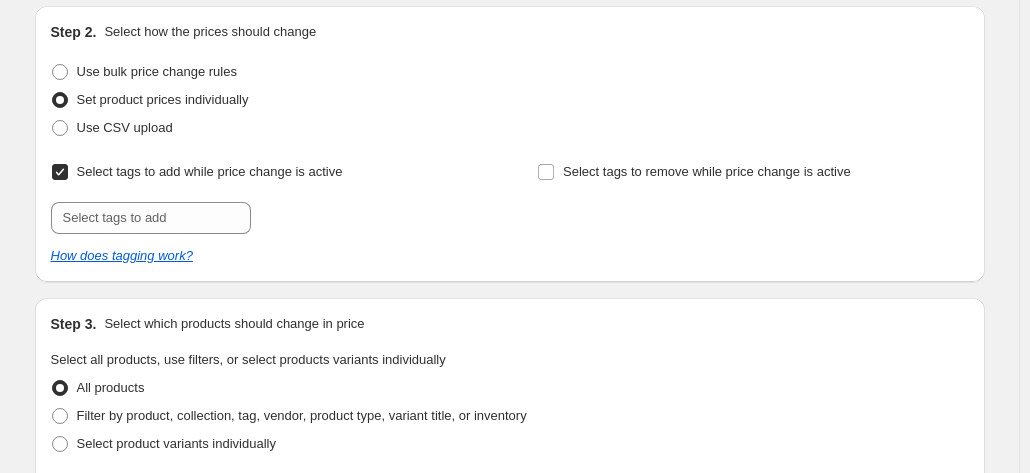scroll, scrollTop: 231, scrollLeft: 0, axis: vertical 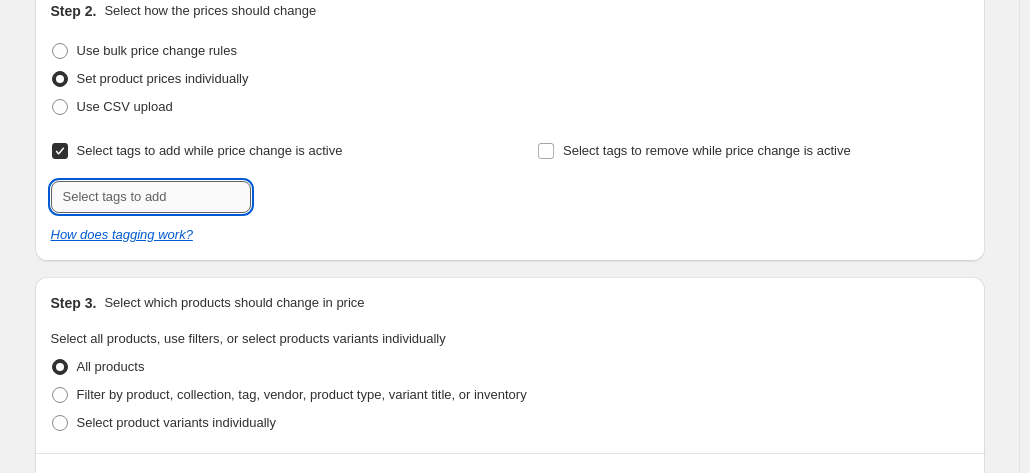 click at bounding box center [151, 197] 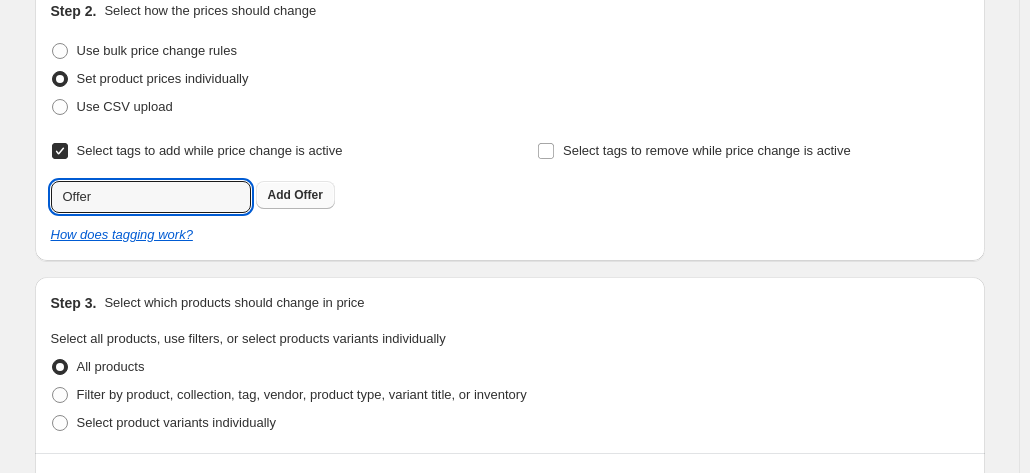 type on "Offer" 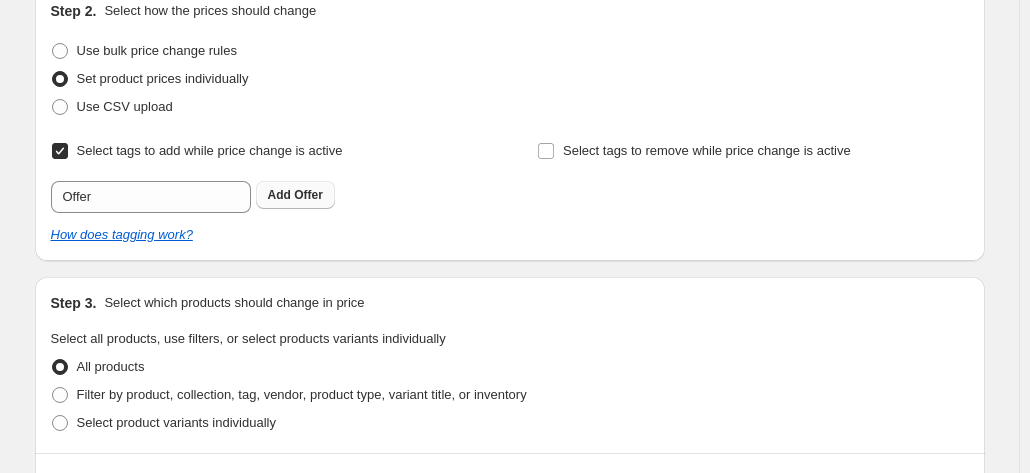 click on "Add   Offer" at bounding box center [295, 195] 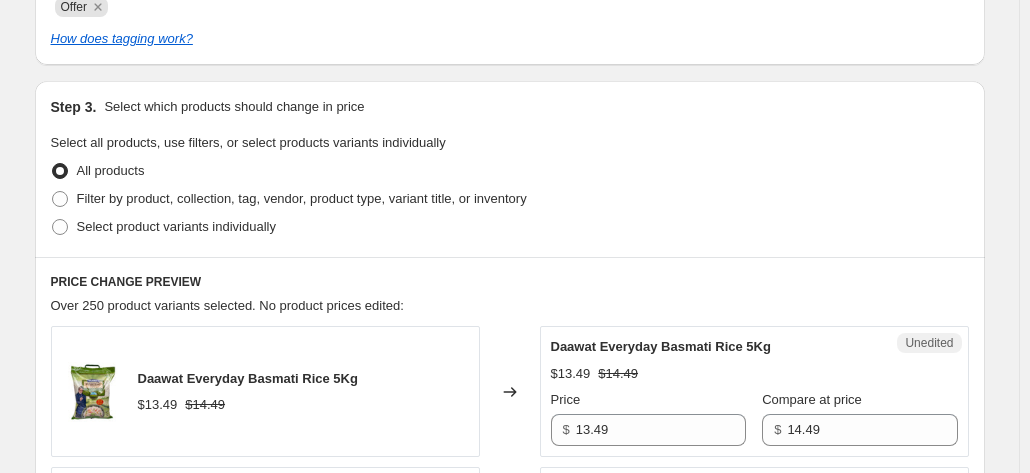 scroll, scrollTop: 510, scrollLeft: 0, axis: vertical 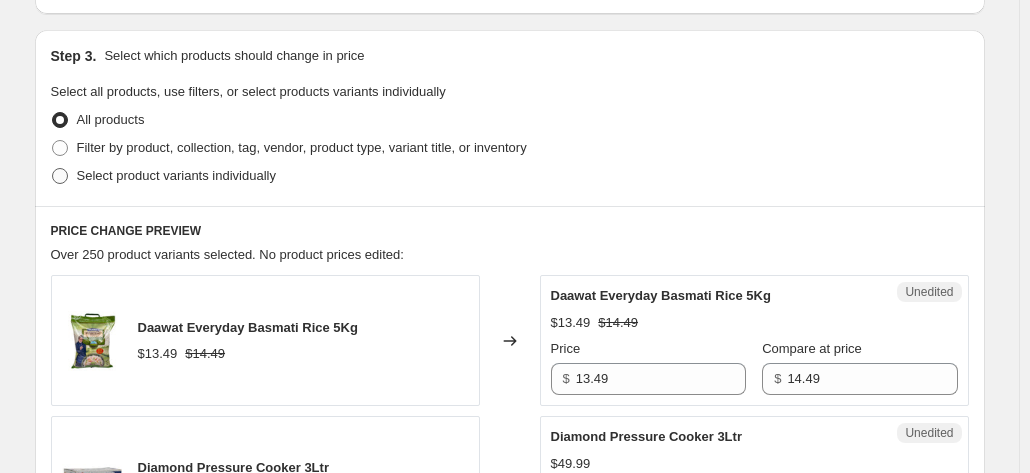 click on "Select product variants individually" at bounding box center (176, 175) 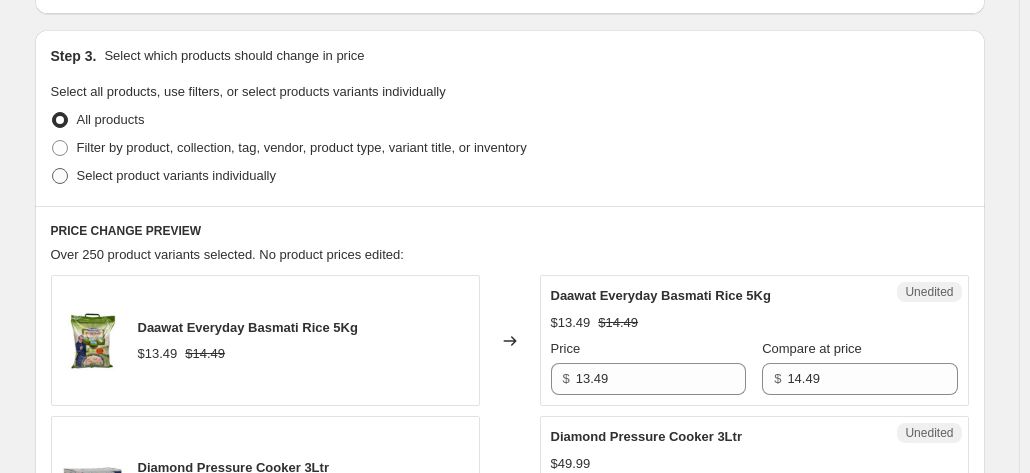 radio on "true" 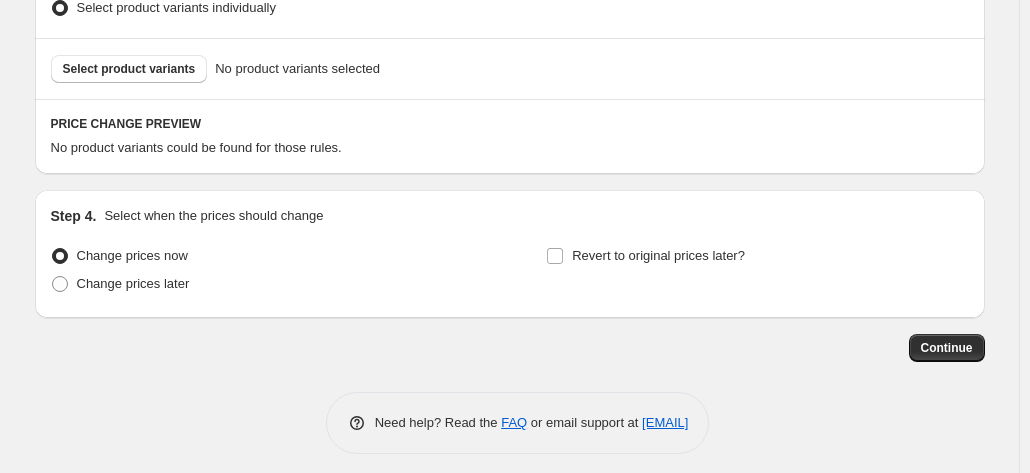 scroll, scrollTop: 688, scrollLeft: 0, axis: vertical 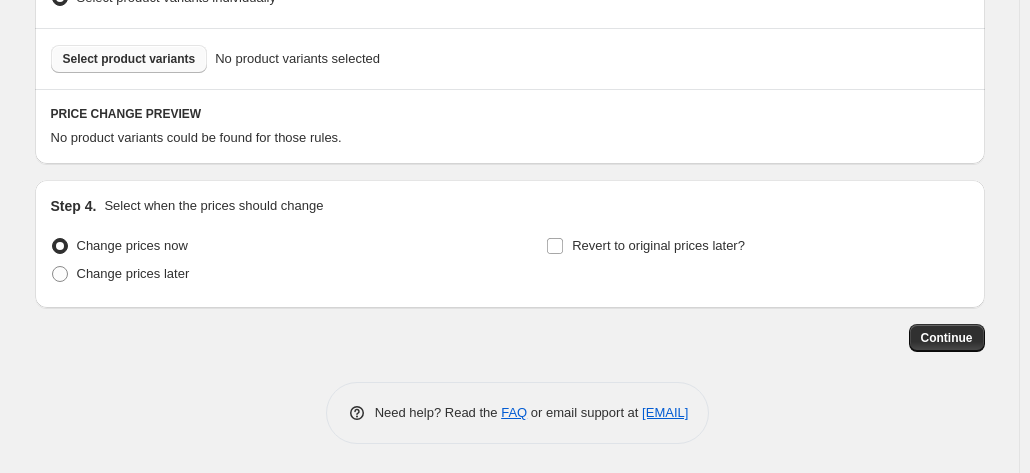 click on "Select product variants" at bounding box center [129, 59] 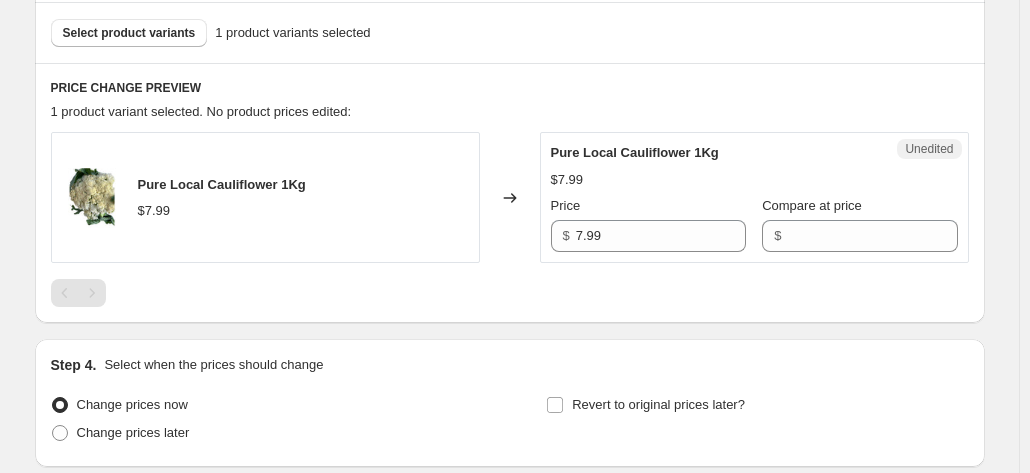 scroll, scrollTop: 715, scrollLeft: 0, axis: vertical 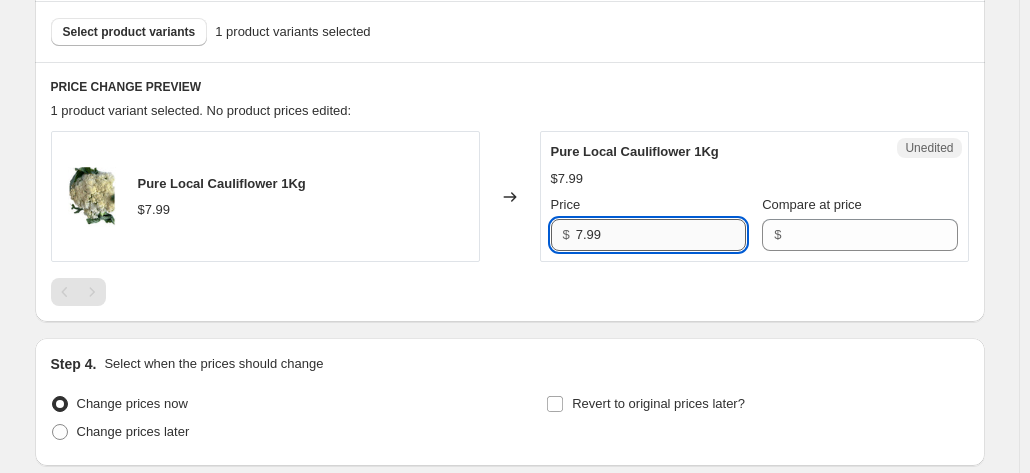 click on "7.99" at bounding box center (661, 235) 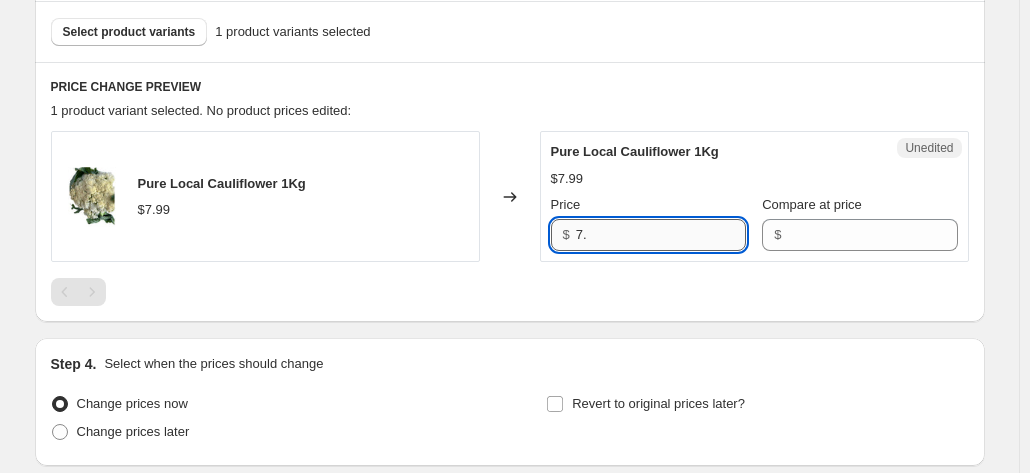 type on "7" 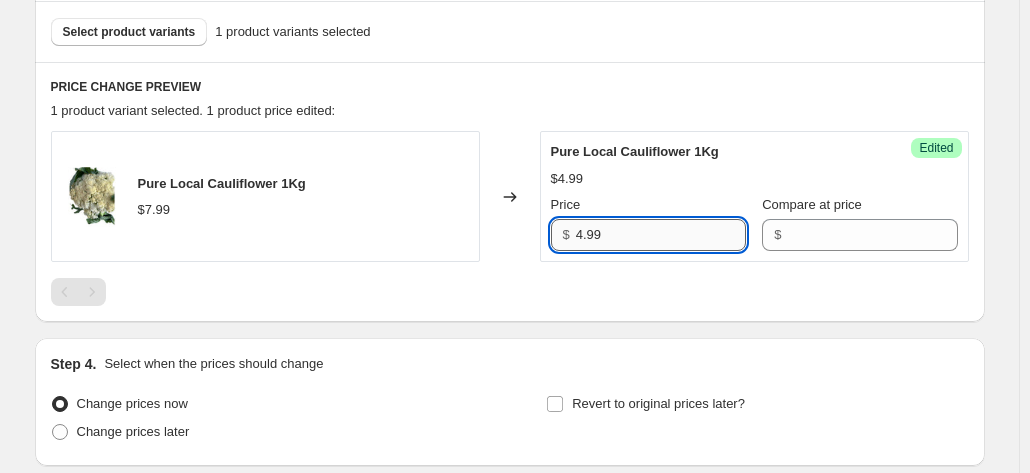 click on "4.99" at bounding box center [661, 235] 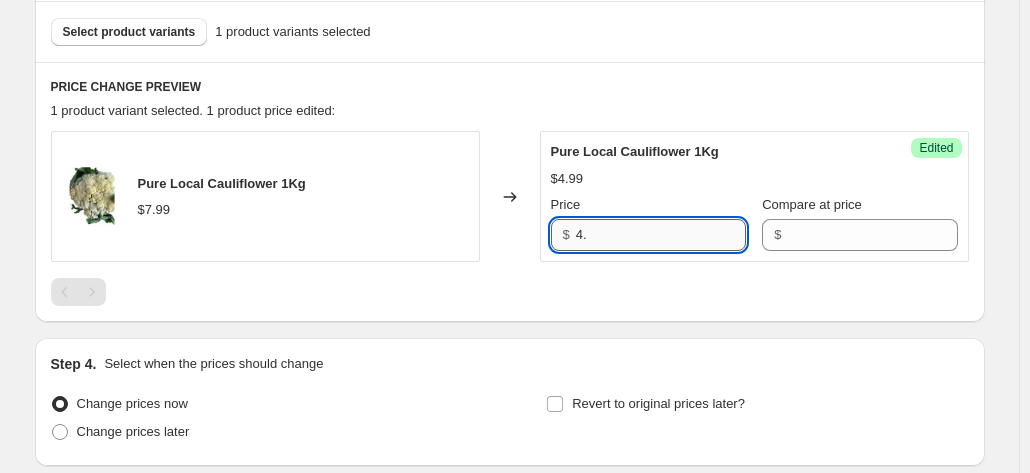 type on "4" 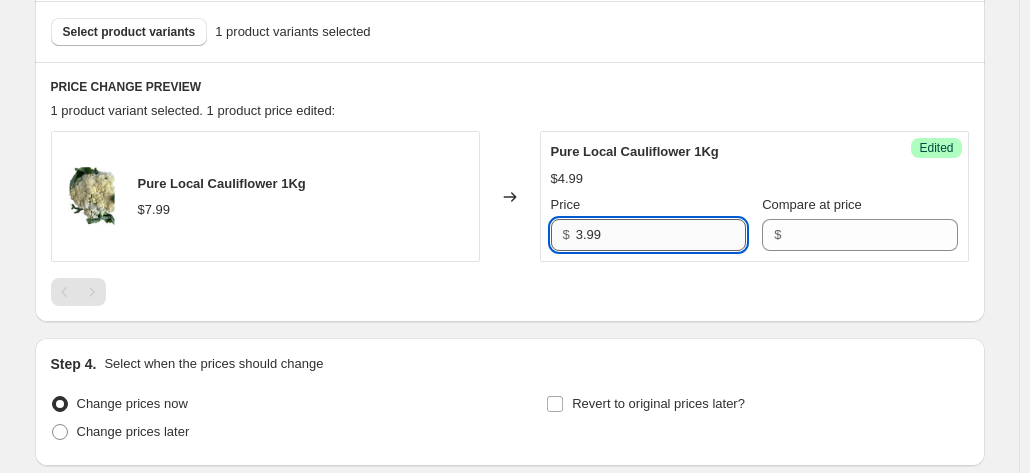type on "3.99" 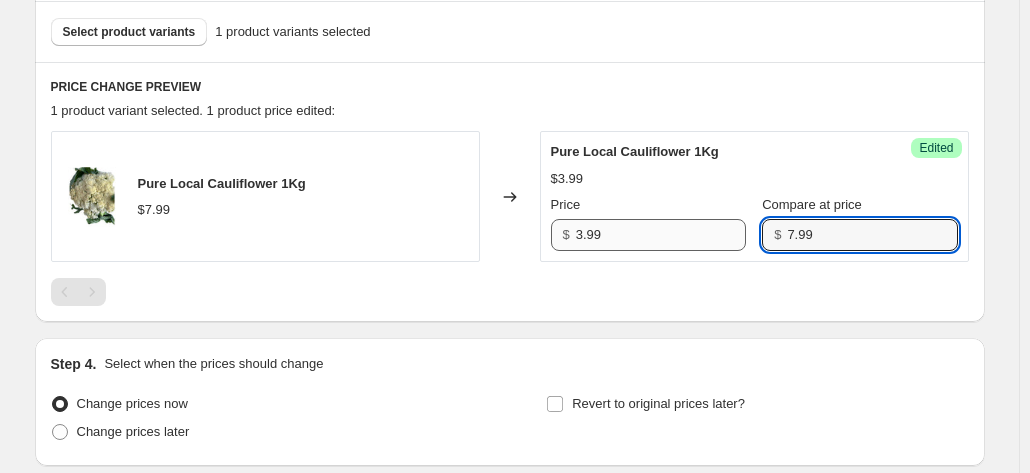 type on "7.99" 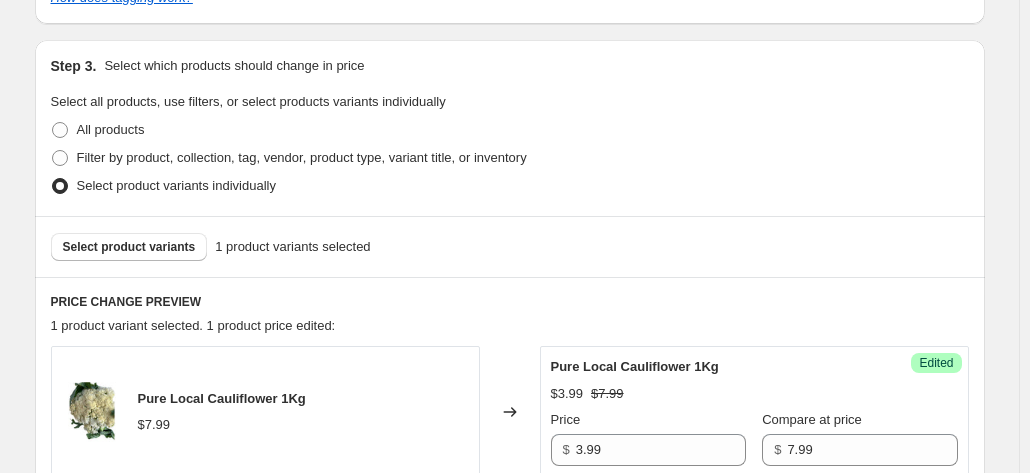 scroll, scrollTop: 499, scrollLeft: 0, axis: vertical 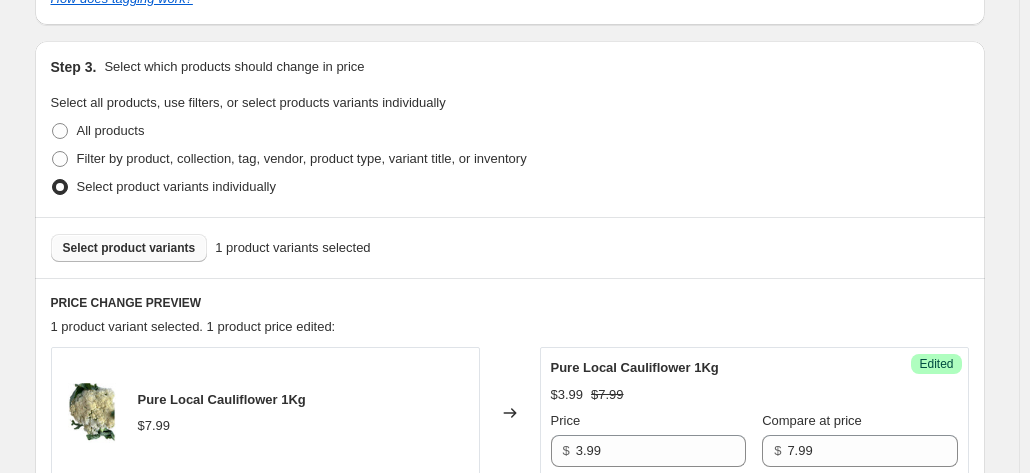 click on "Select product variants" at bounding box center [129, 248] 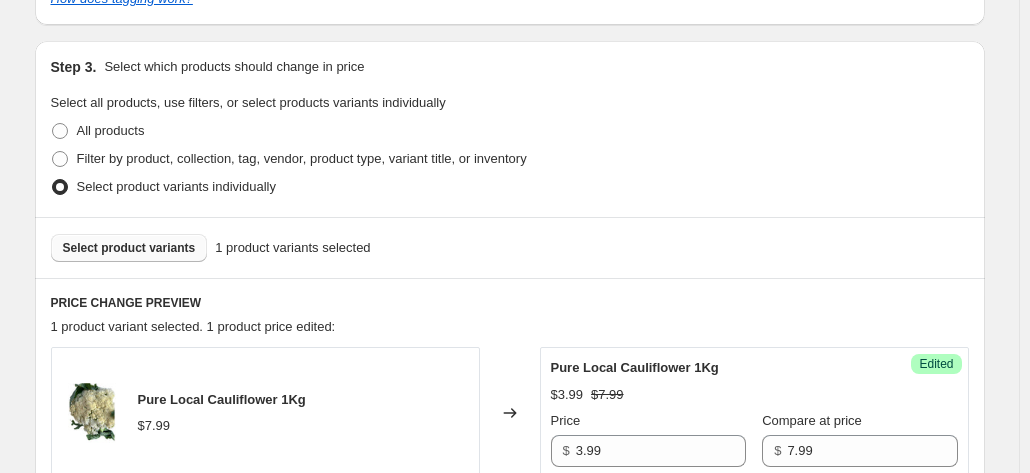 click on "Select product variants" at bounding box center [129, 248] 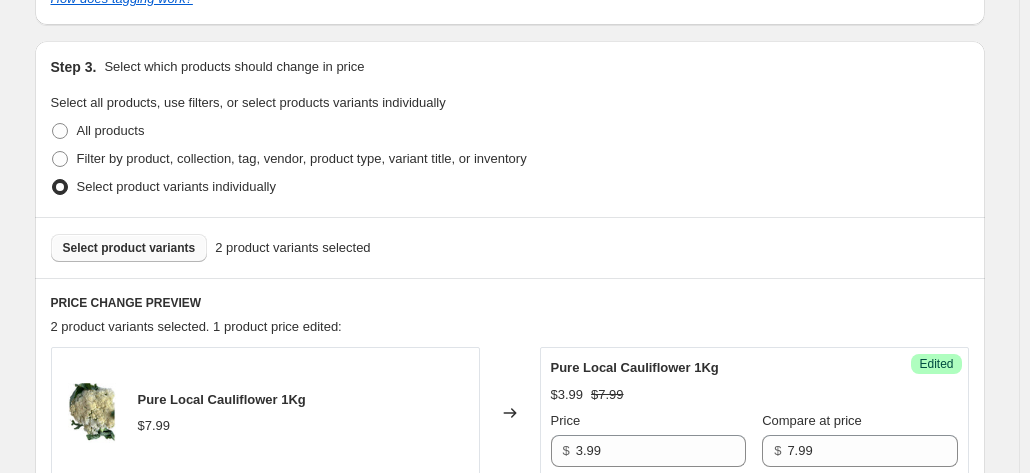 click on "Select product variants" at bounding box center [129, 248] 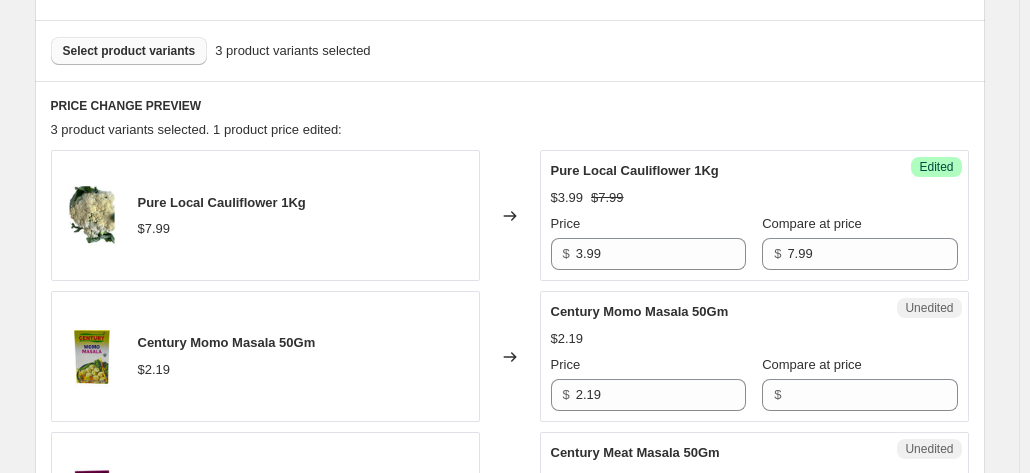 scroll, scrollTop: 694, scrollLeft: 0, axis: vertical 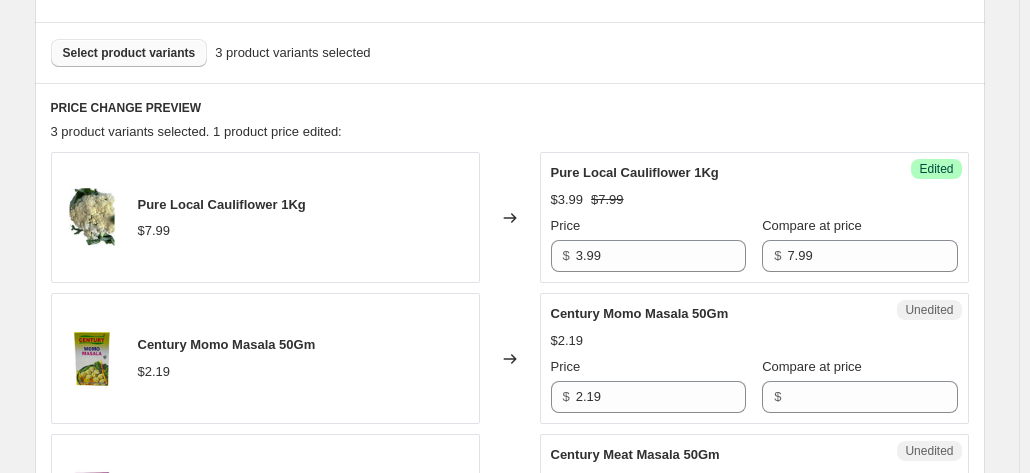 click on "Select product variants" at bounding box center (129, 53) 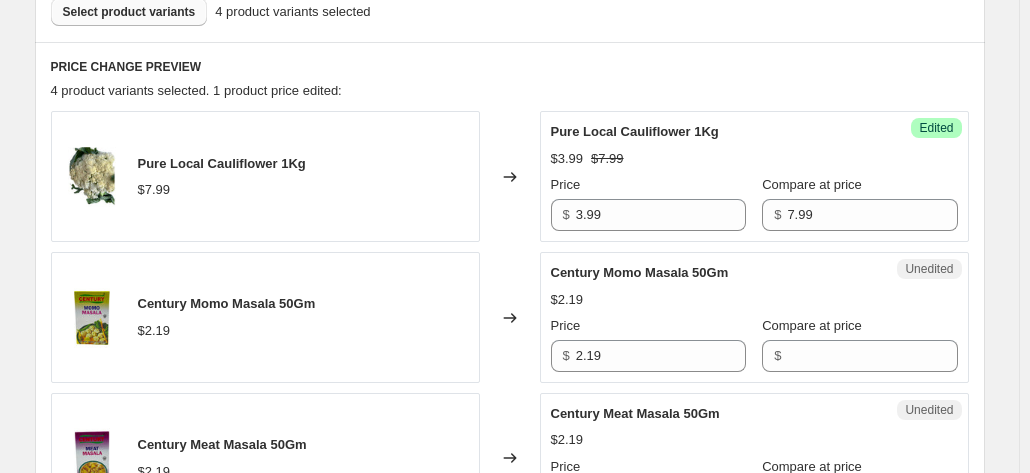 scroll, scrollTop: 807, scrollLeft: 0, axis: vertical 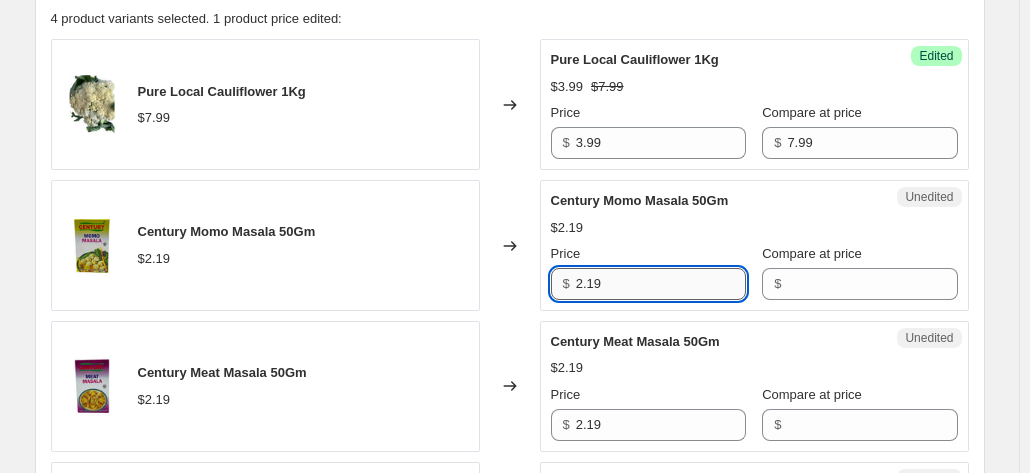 click on "2.19" at bounding box center [661, 284] 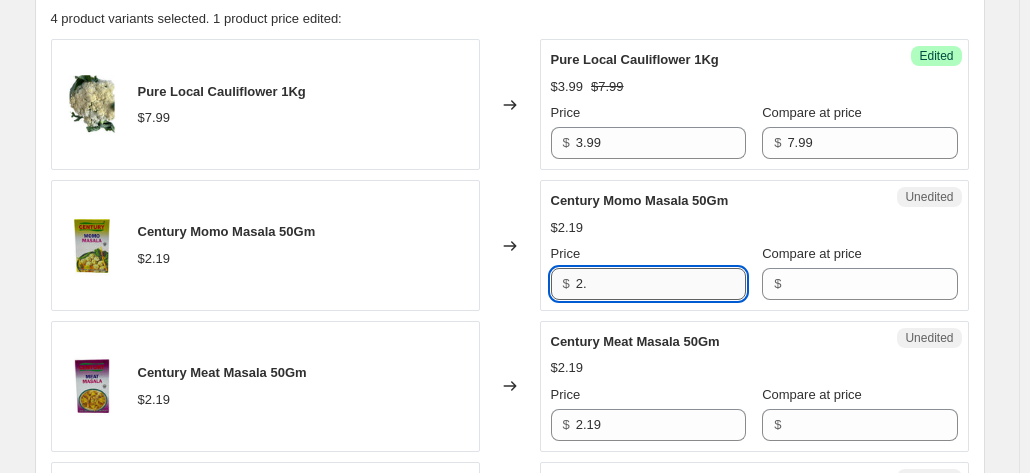 type on "2" 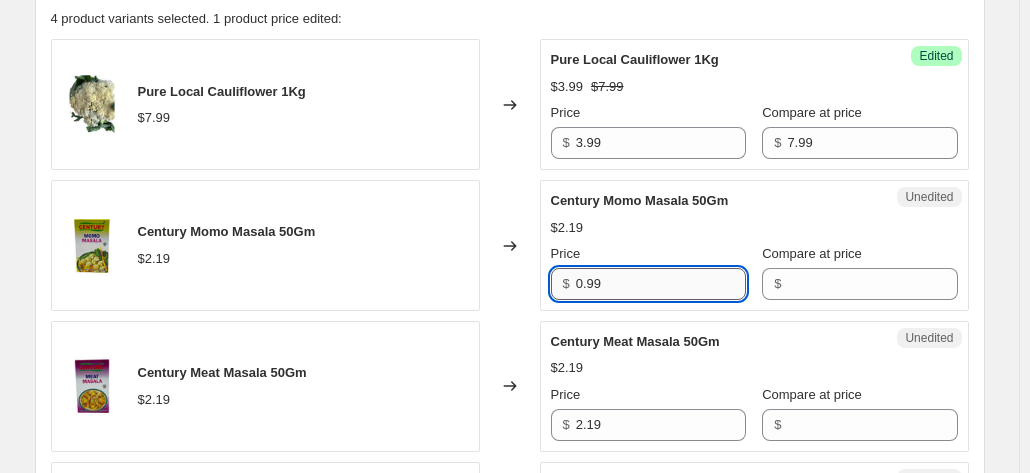 type on "0.99" 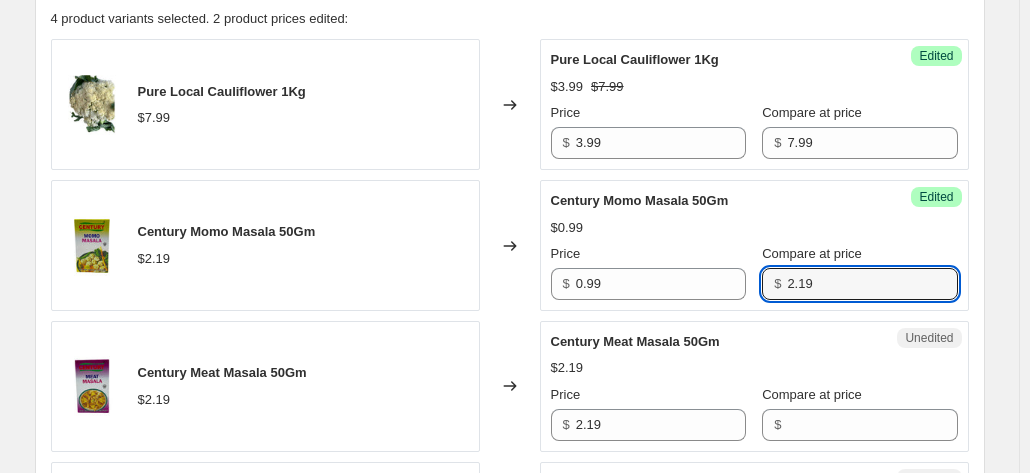 type on "2.19" 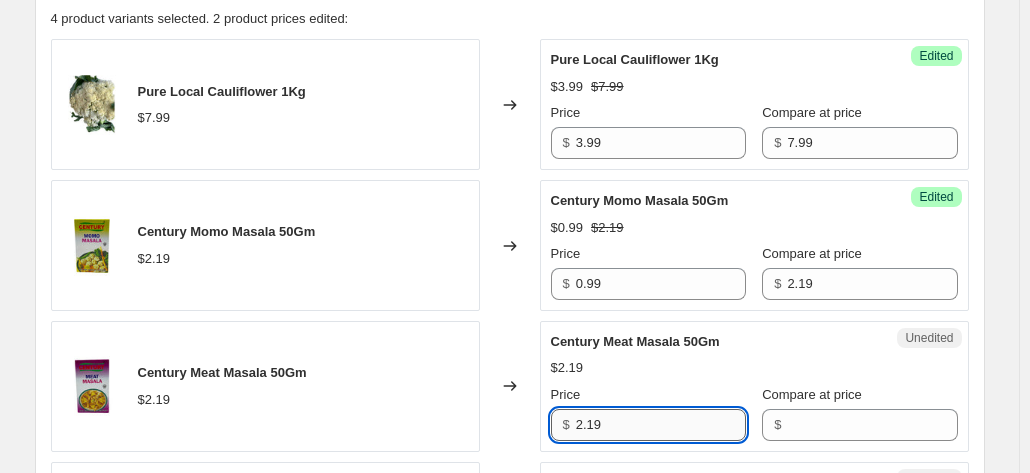 click on "2.19" at bounding box center [661, 425] 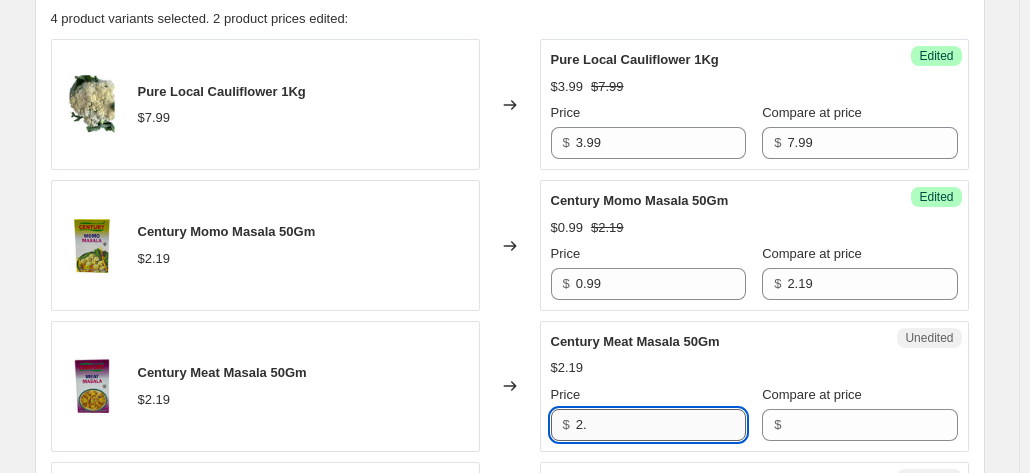 type on "2" 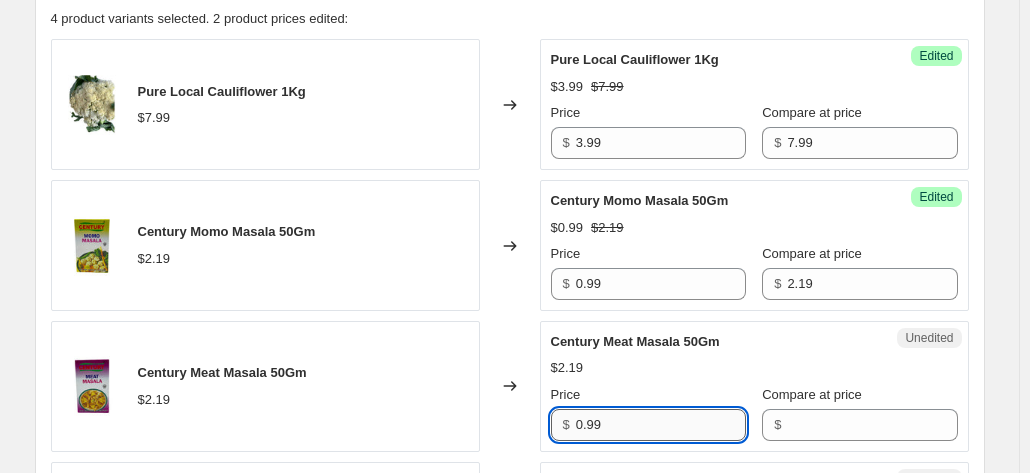 type on "0.99" 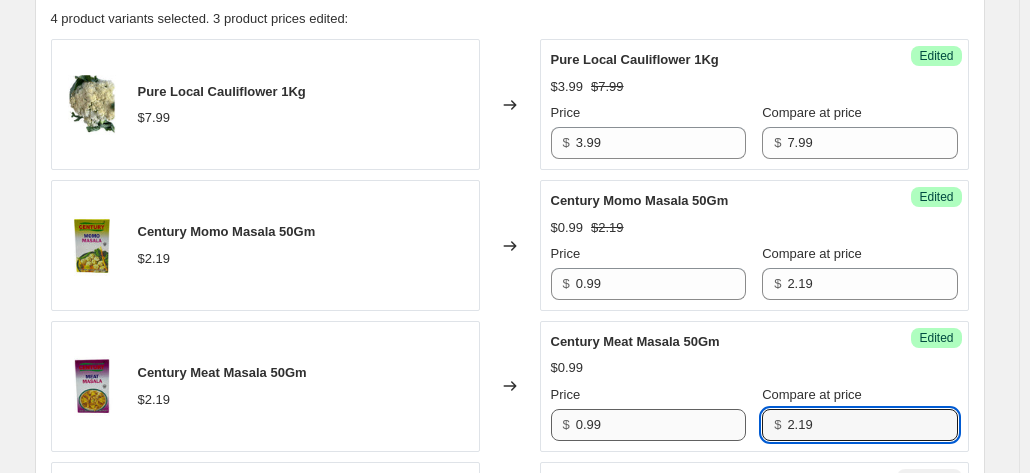 type on "2.19" 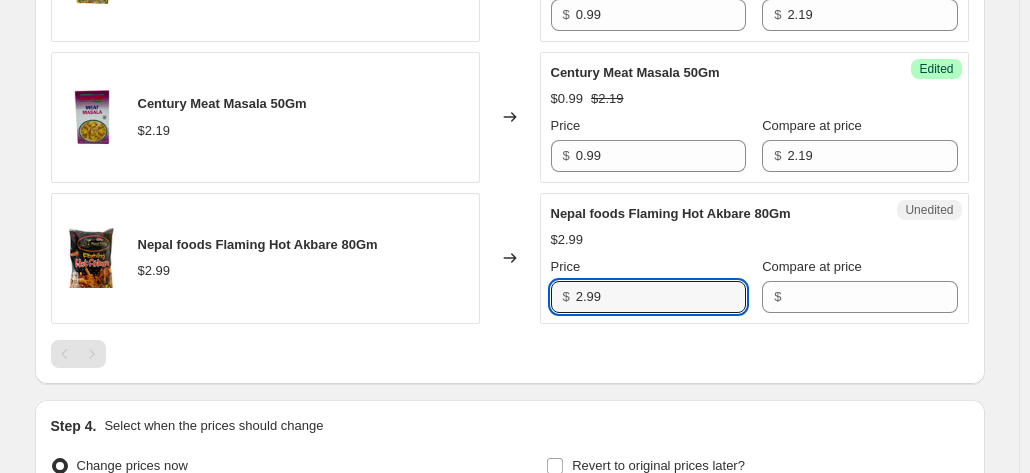 scroll, scrollTop: 1066, scrollLeft: 0, axis: vertical 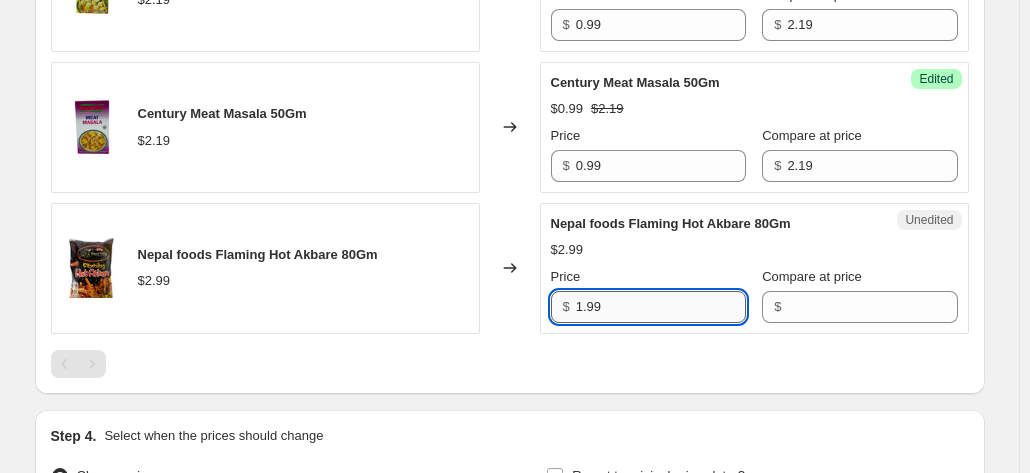type on "1.99" 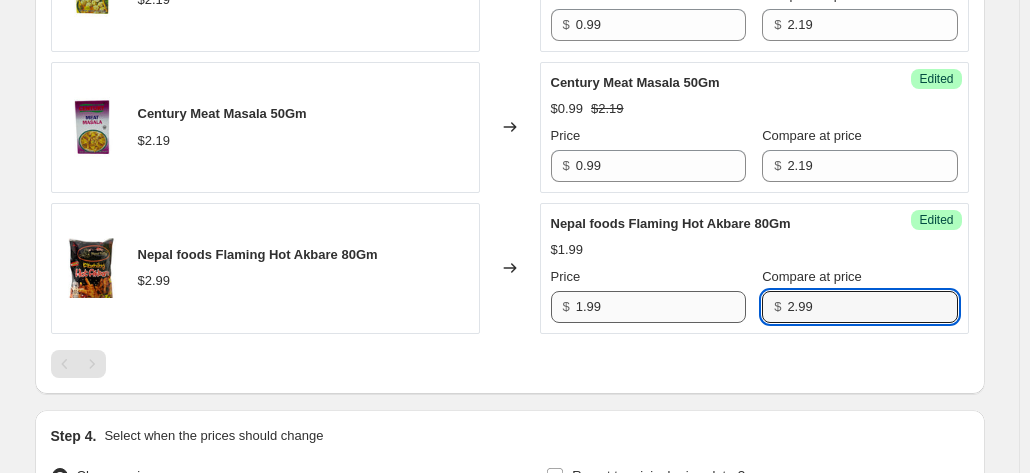 type on "2.99" 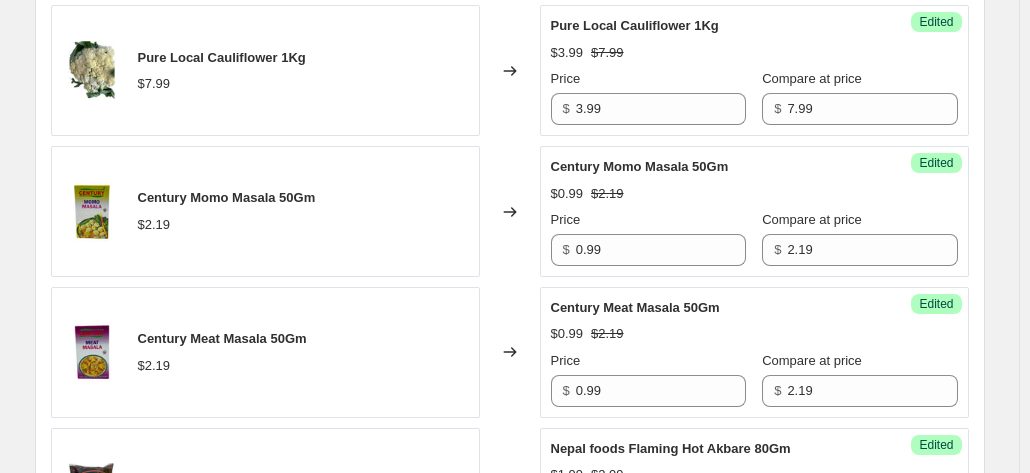 scroll, scrollTop: 546, scrollLeft: 0, axis: vertical 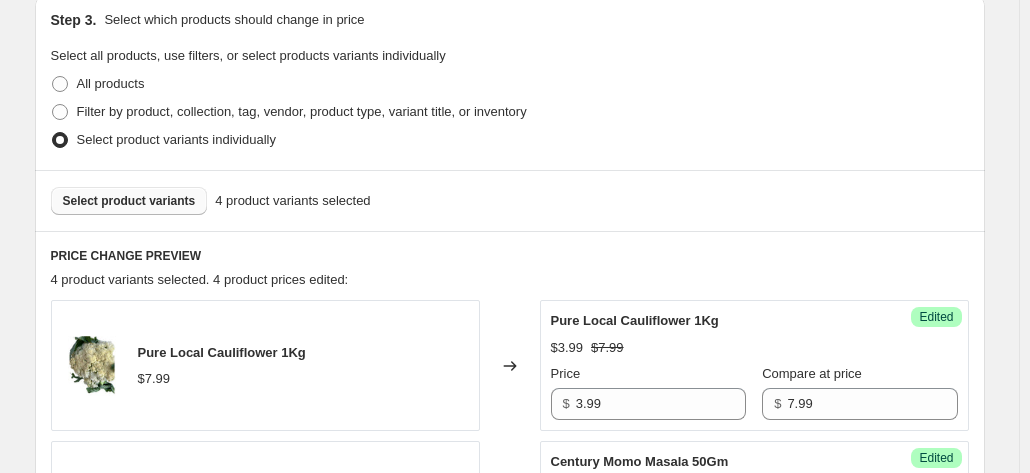 click on "Select product variants" at bounding box center (129, 201) 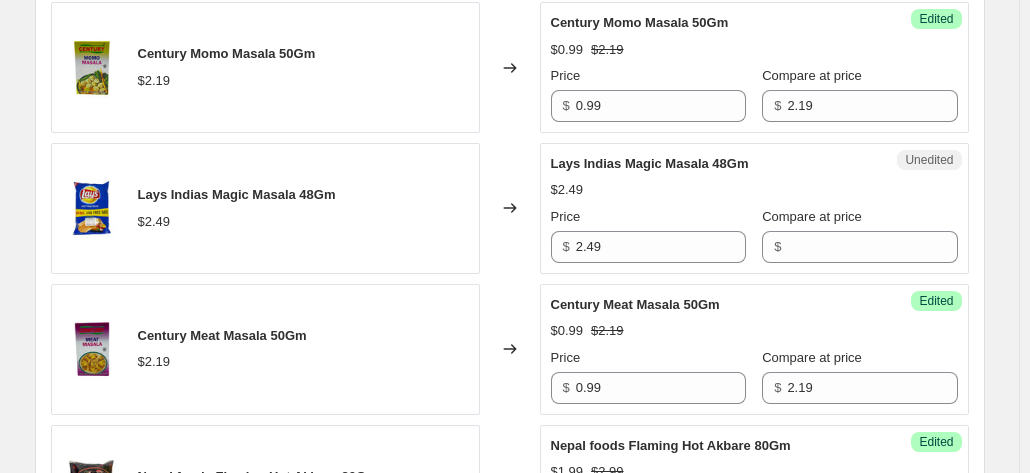 scroll, scrollTop: 986, scrollLeft: 0, axis: vertical 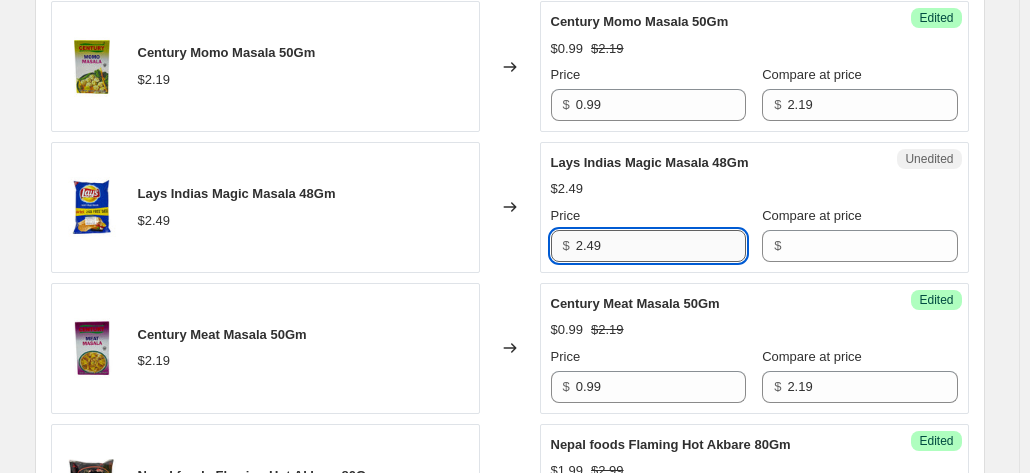click on "2.49" at bounding box center (661, 246) 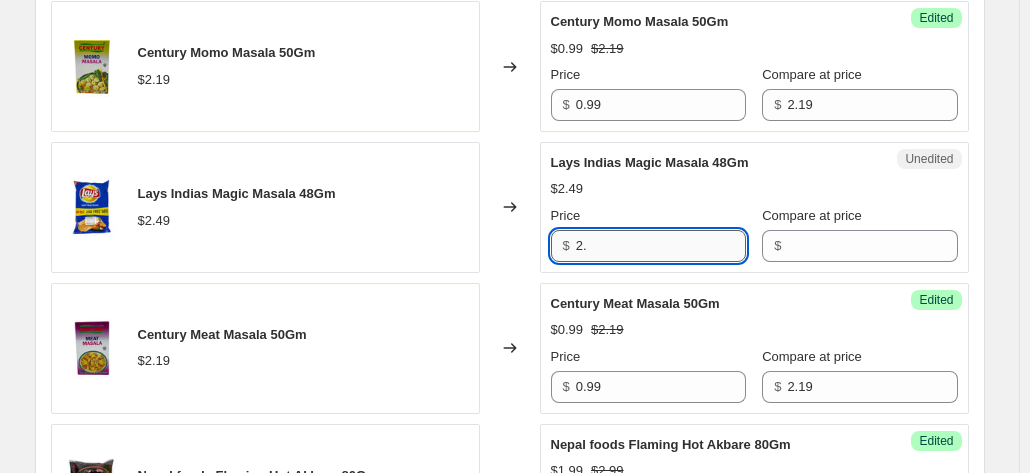 type on "2" 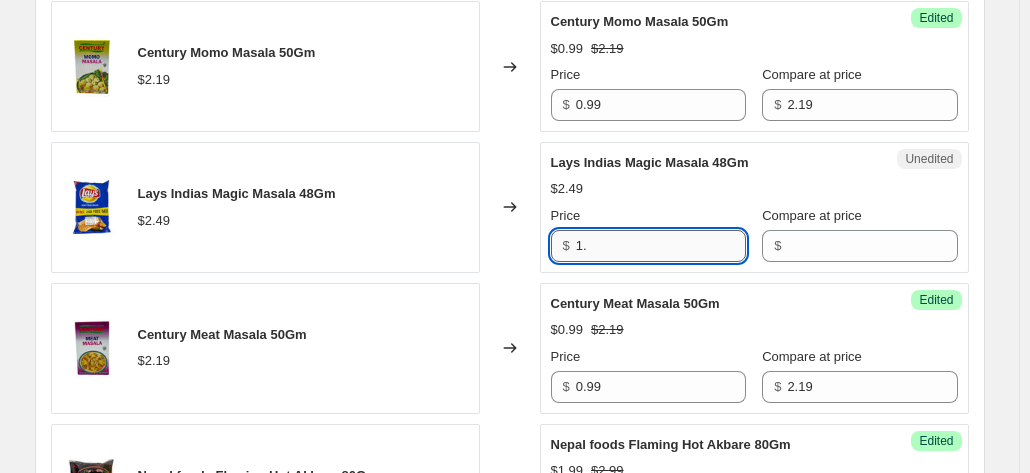 type on "1" 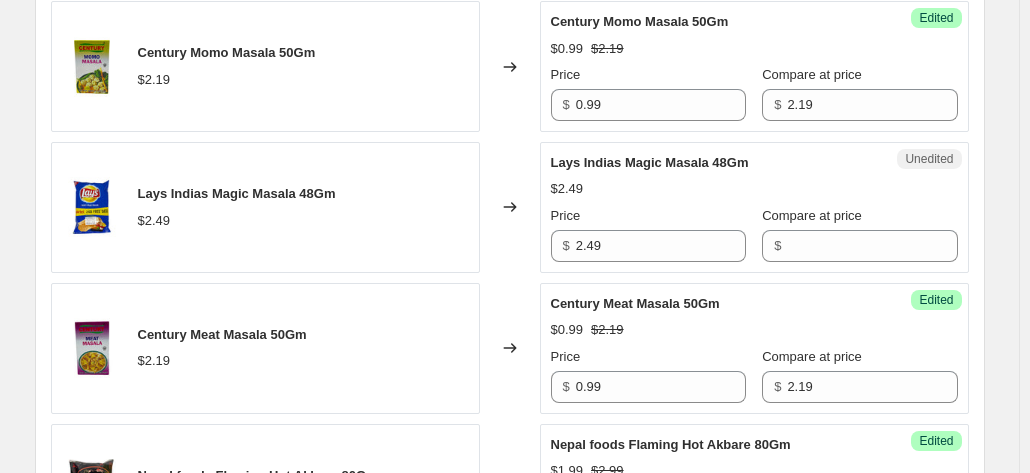 click on "Lays Indias Magic Masala 48Gm $2.49 Price $ 2.49 Compare at price $" at bounding box center (754, 207) 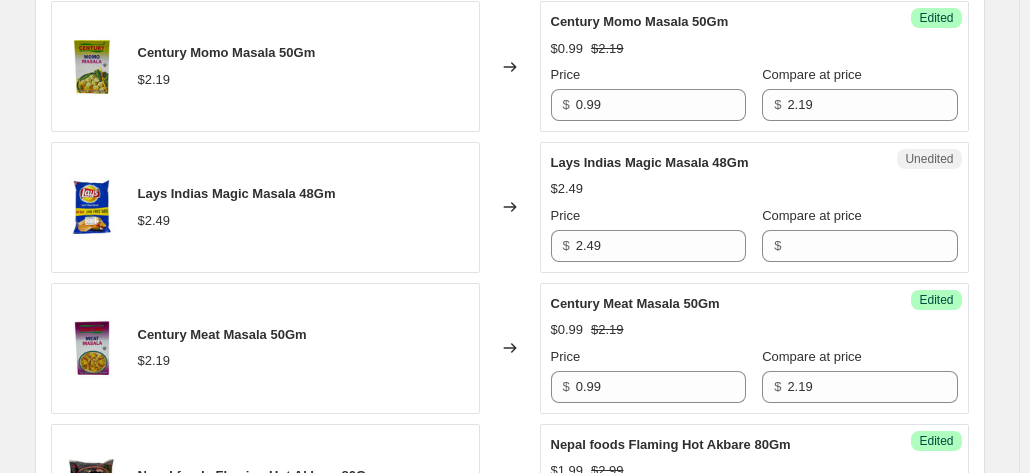click on "Unedited Lays Indias Magic Masala 48Gm $2.49 Price $ 2.49 Compare at price $" at bounding box center (754, 207) 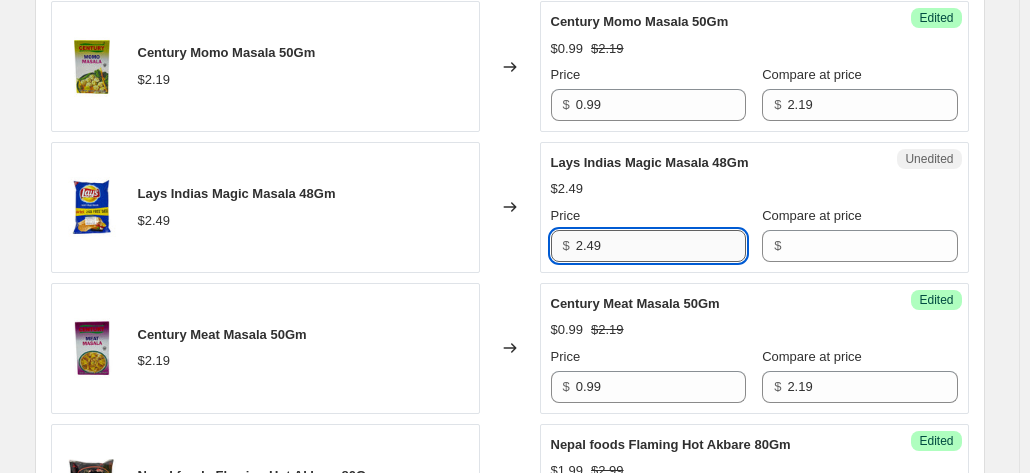 click on "2.49" at bounding box center [661, 246] 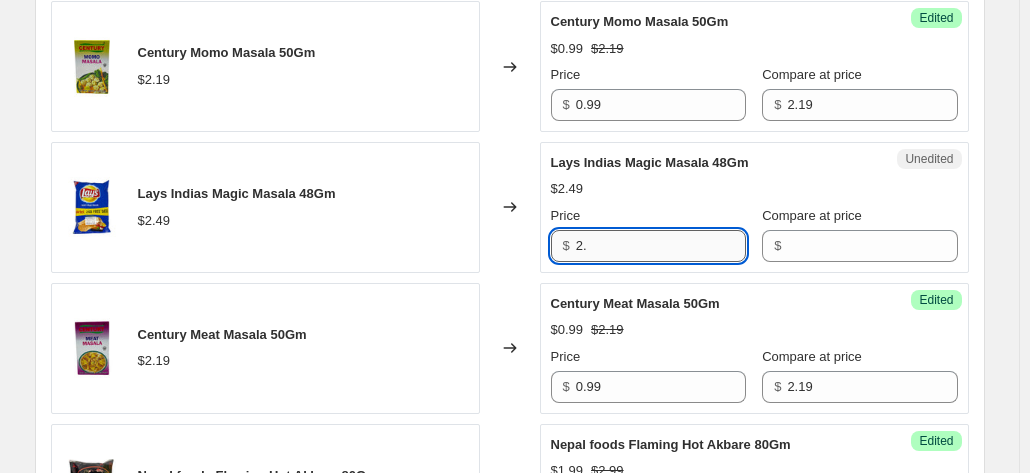type on "2" 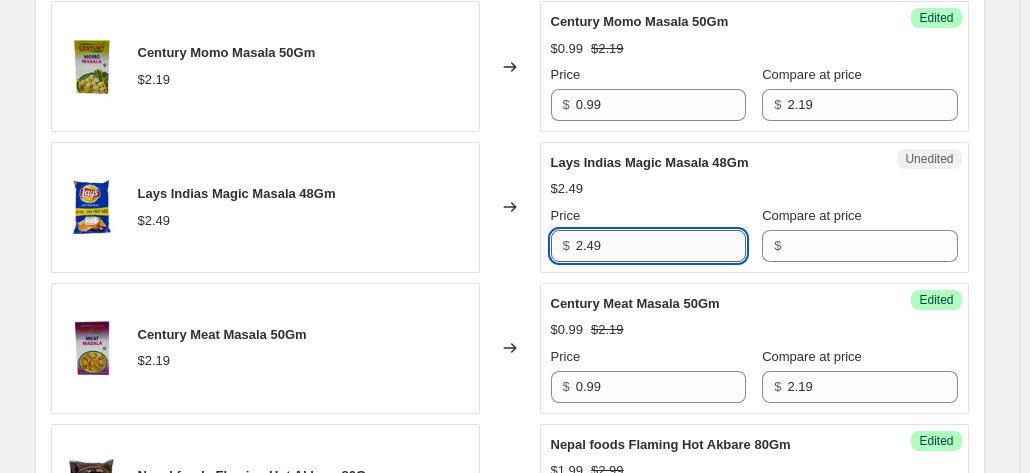 click on "2.49" at bounding box center (661, 246) 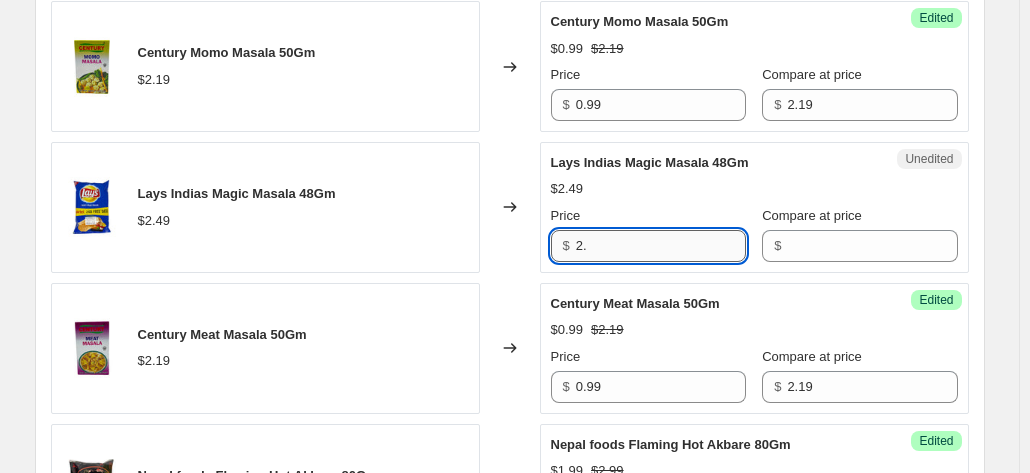 type on "2" 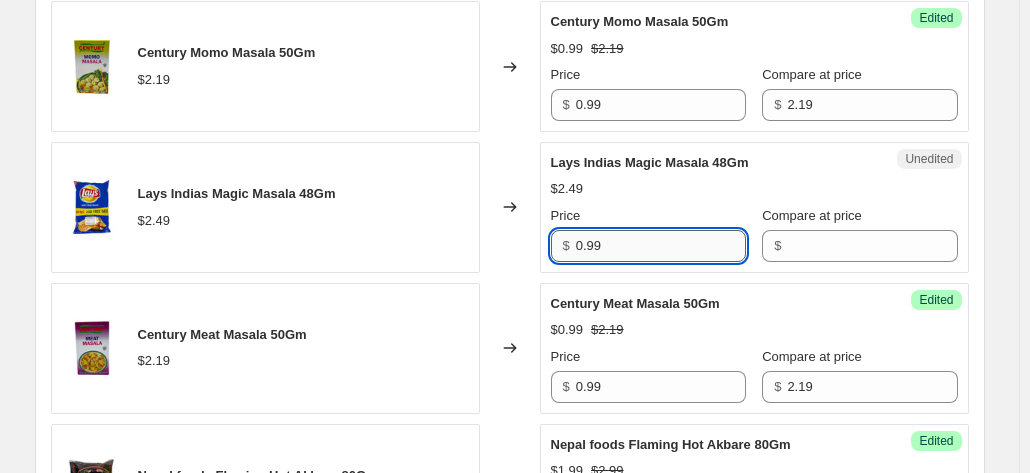 type on "0.99" 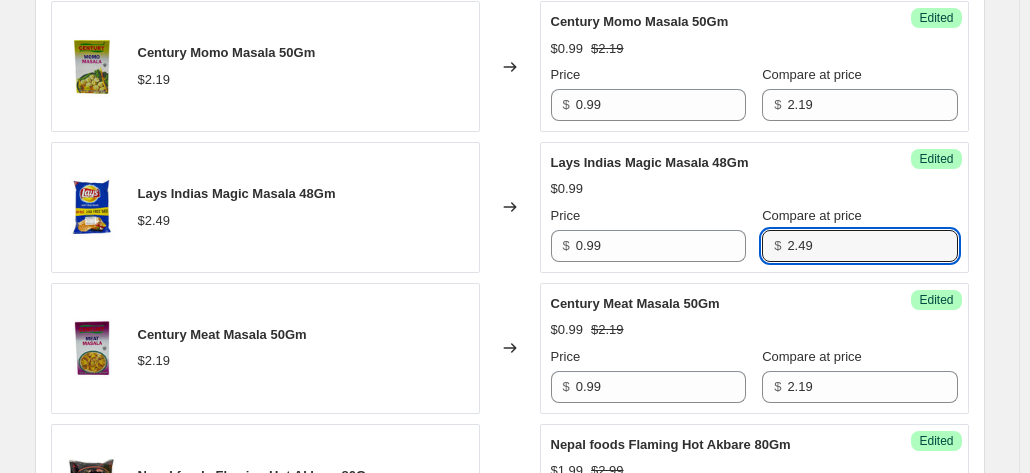type on "2.49" 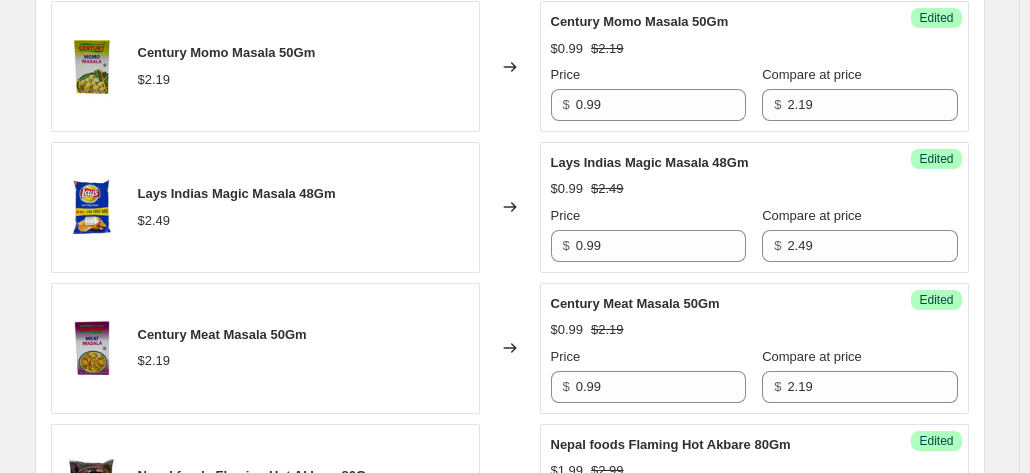 click on "Lays Indias Magic Masala 48Gm $2.49" at bounding box center (265, 207) 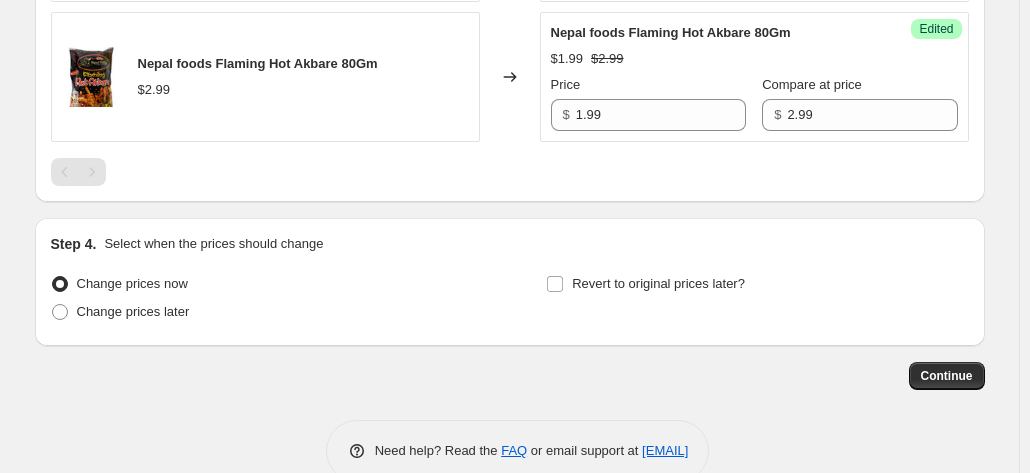 scroll, scrollTop: 1399, scrollLeft: 0, axis: vertical 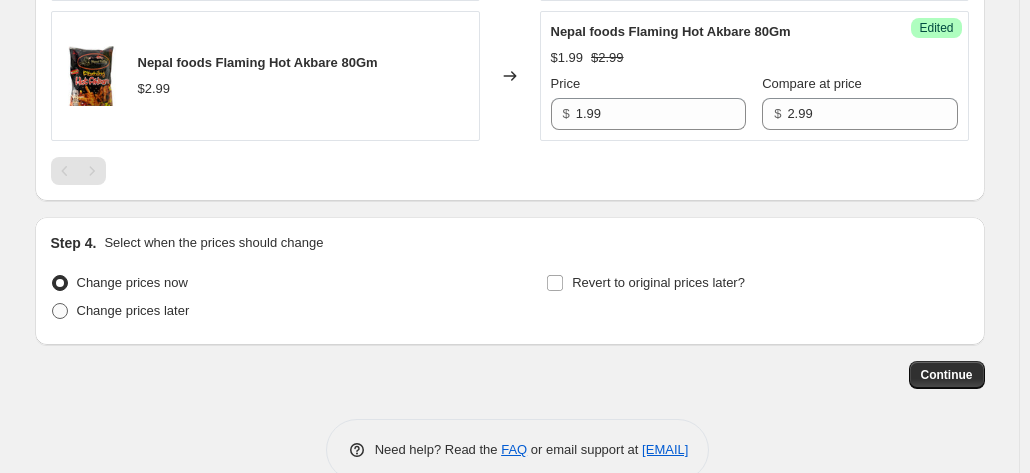 click on "Change prices later" at bounding box center (133, 310) 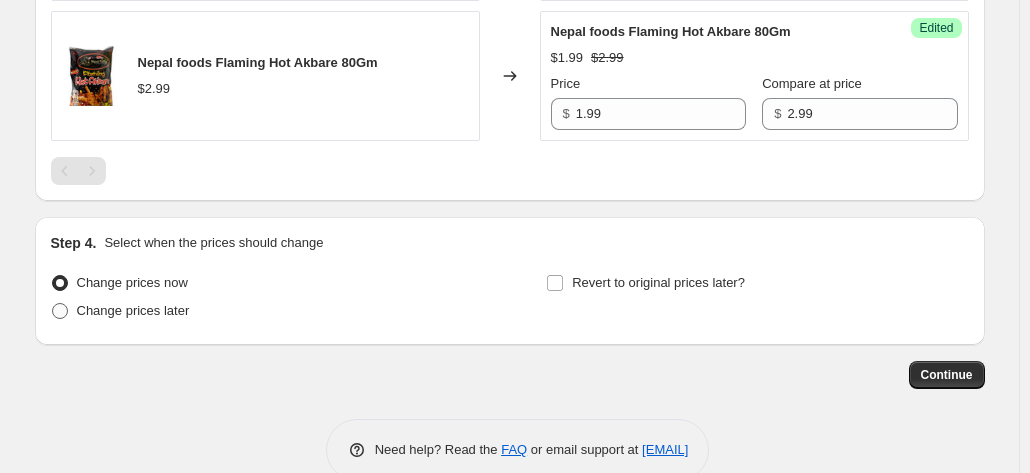 radio on "true" 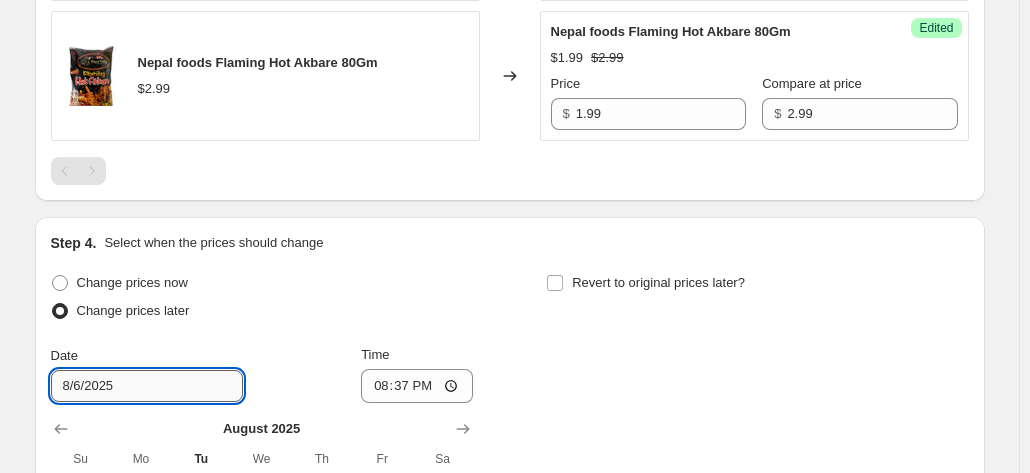 click on "8/6/2025" at bounding box center (147, 386) 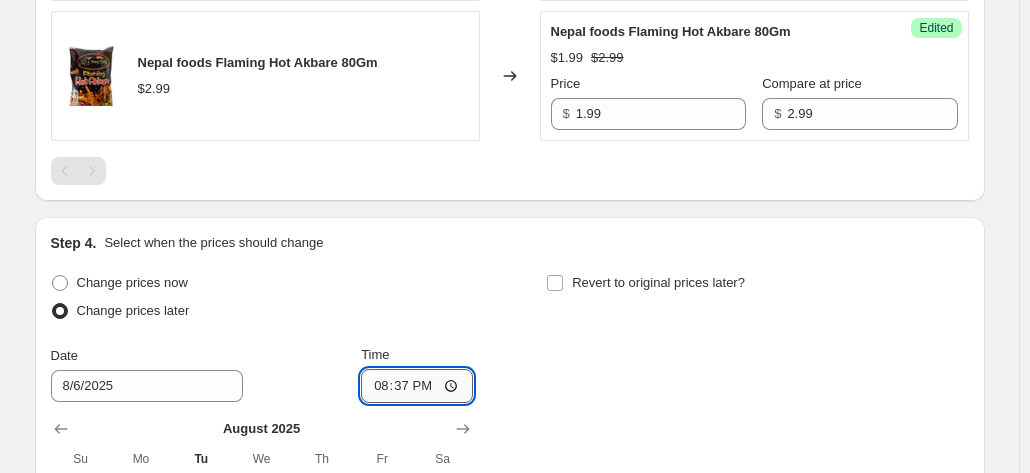 click on "20:37" at bounding box center [417, 386] 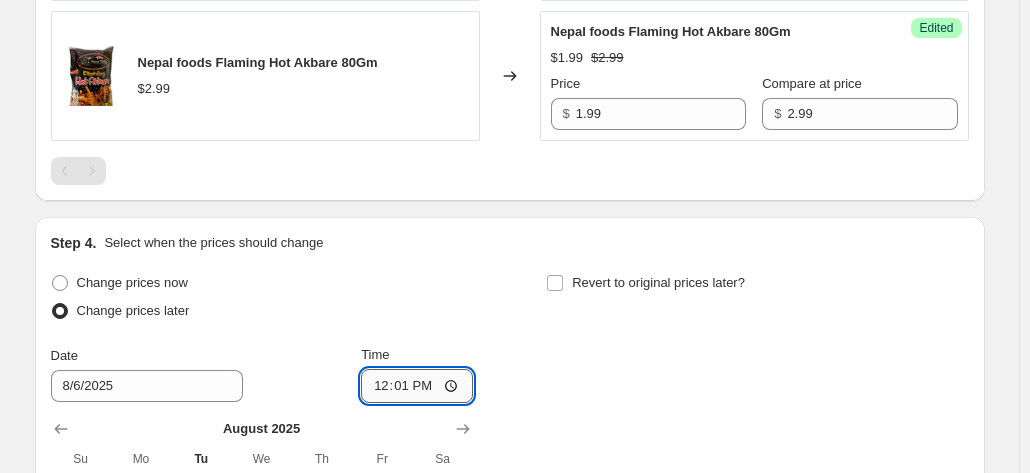 type on "00:01" 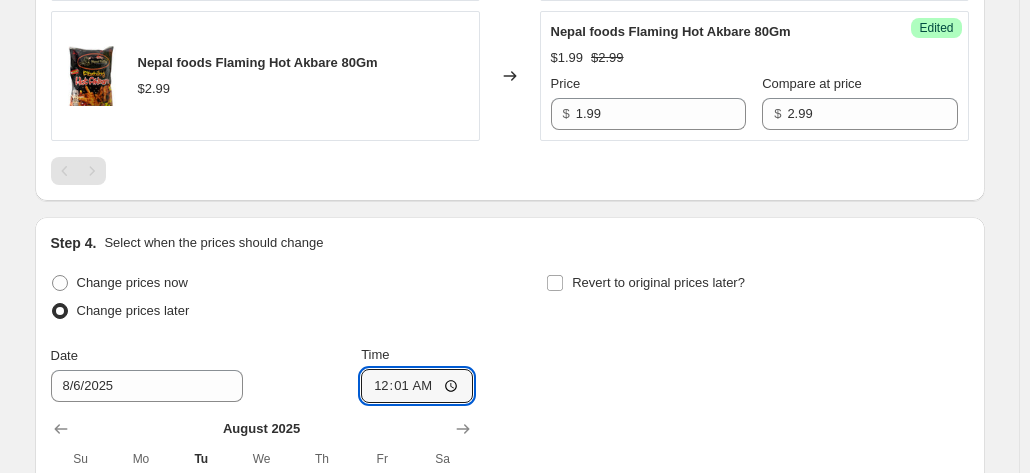 click on "Change prices now Change prices later Date 8/6/2025 Time 00:01 August   2025 Su Mo Tu We Th Fr Sa 1 2 3 4 5 6 7 8 9 10 11 12 13 14 15 16 17 18 19 20 21 22 23 24 25 26 27 28 29 30 31 Revert to original prices later?" at bounding box center [510, 468] 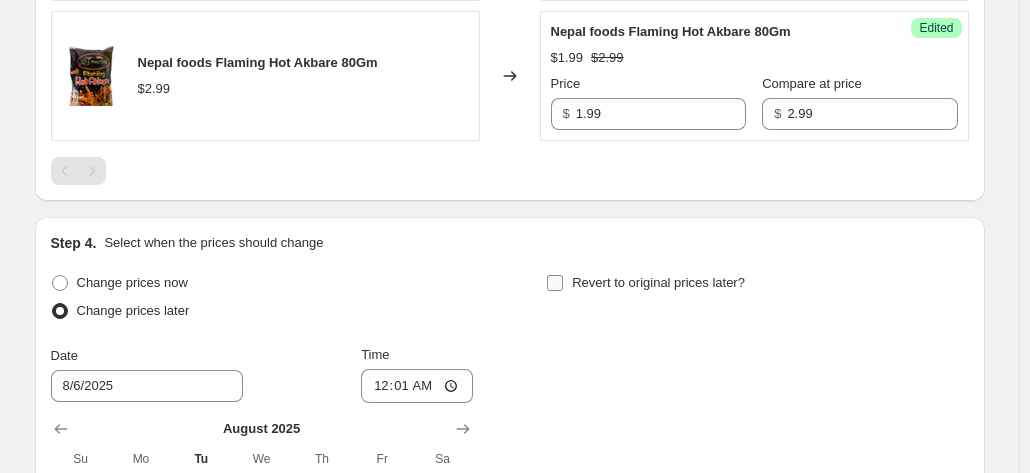 click on "Revert to original prices later?" at bounding box center [658, 283] 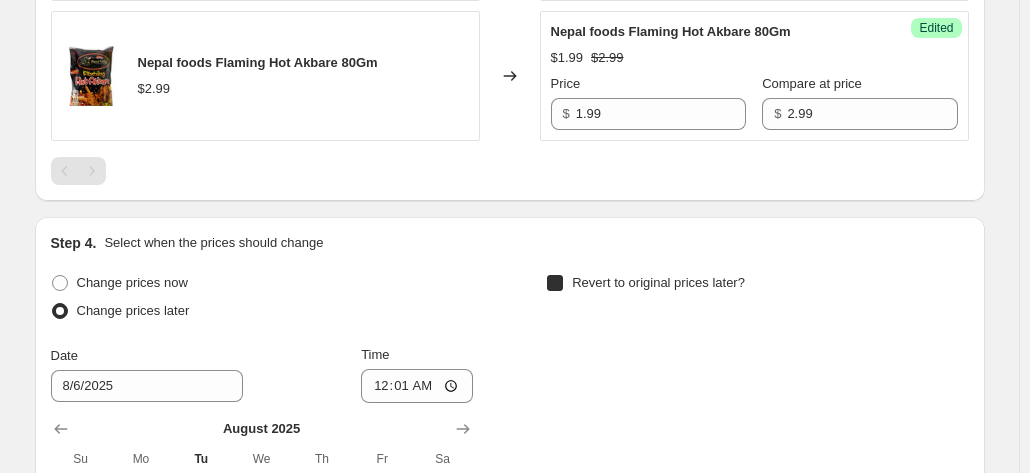 checkbox on "true" 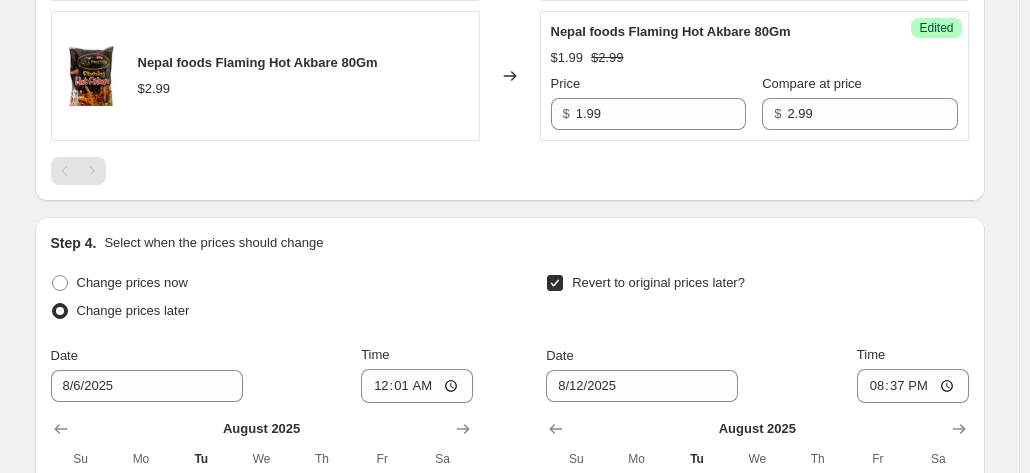 scroll, scrollTop: 1565, scrollLeft: 0, axis: vertical 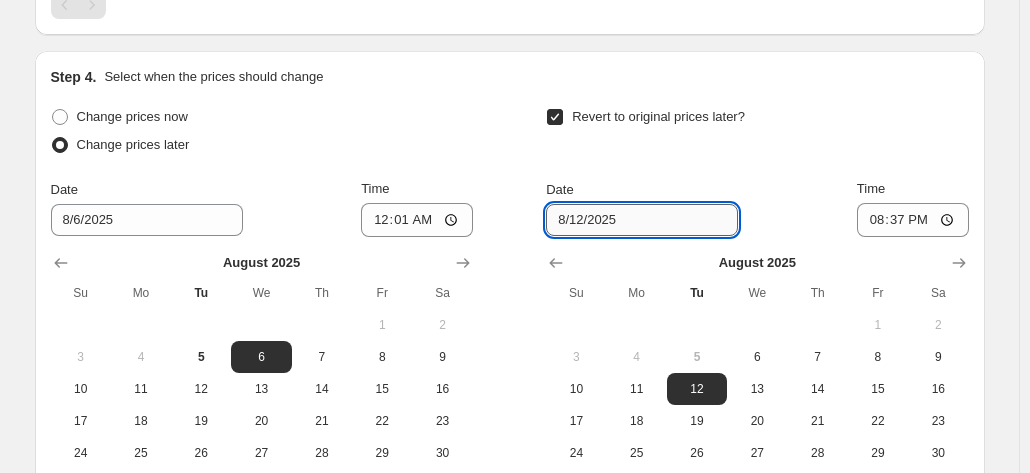 click on "8/12/2025" at bounding box center (642, 220) 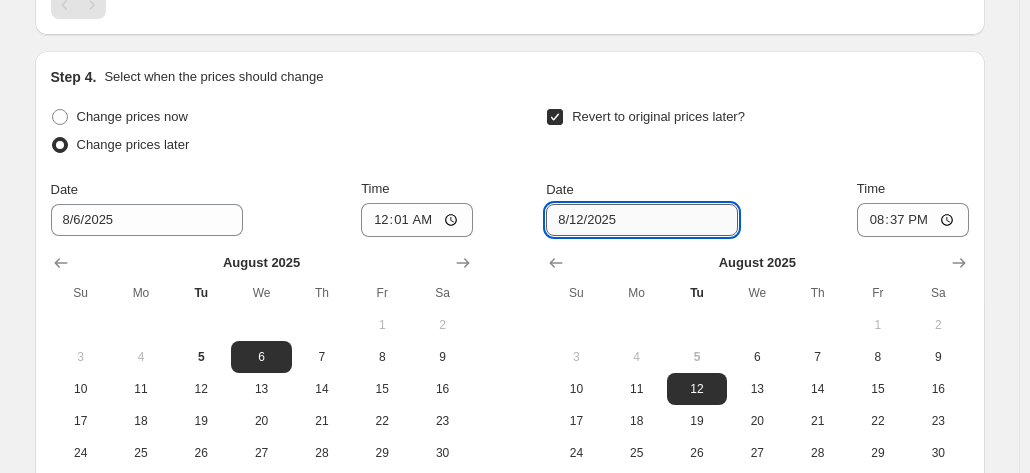 click on "8/12/2025" at bounding box center (642, 220) 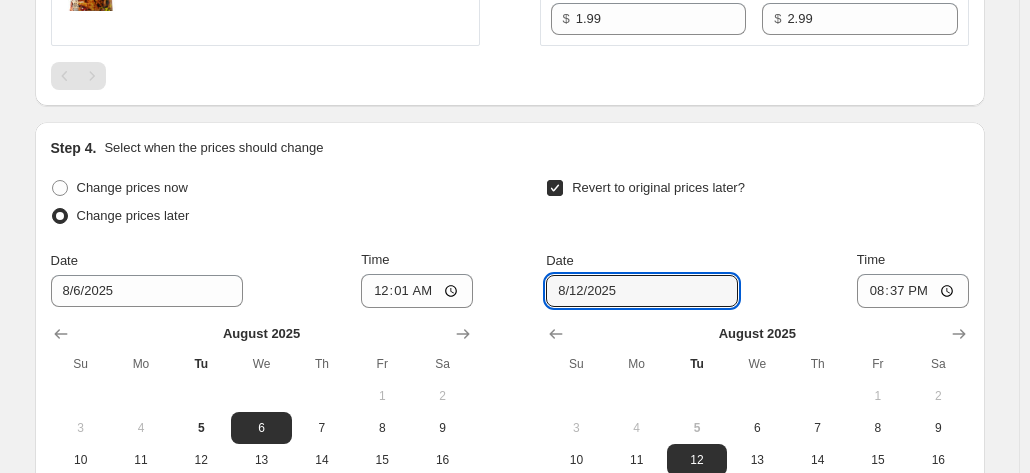 scroll, scrollTop: 1495, scrollLeft: 0, axis: vertical 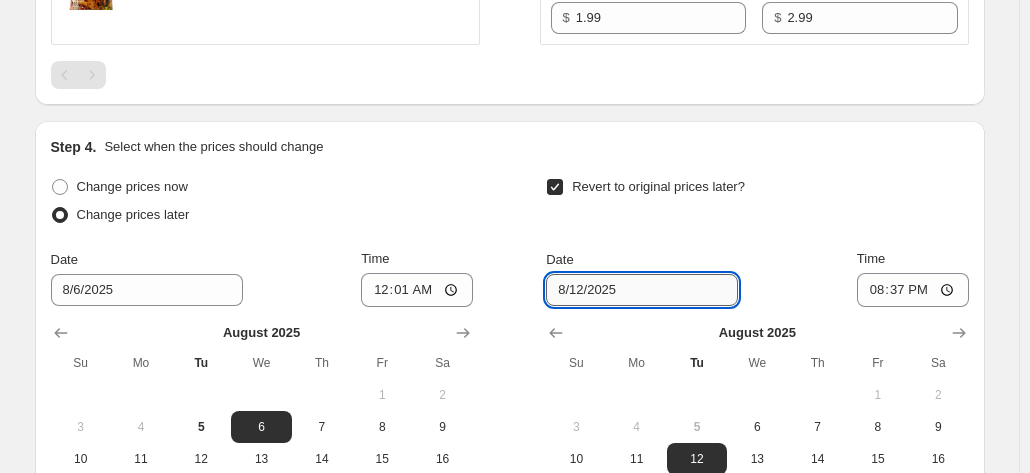 click on "8/12/2025" at bounding box center (642, 290) 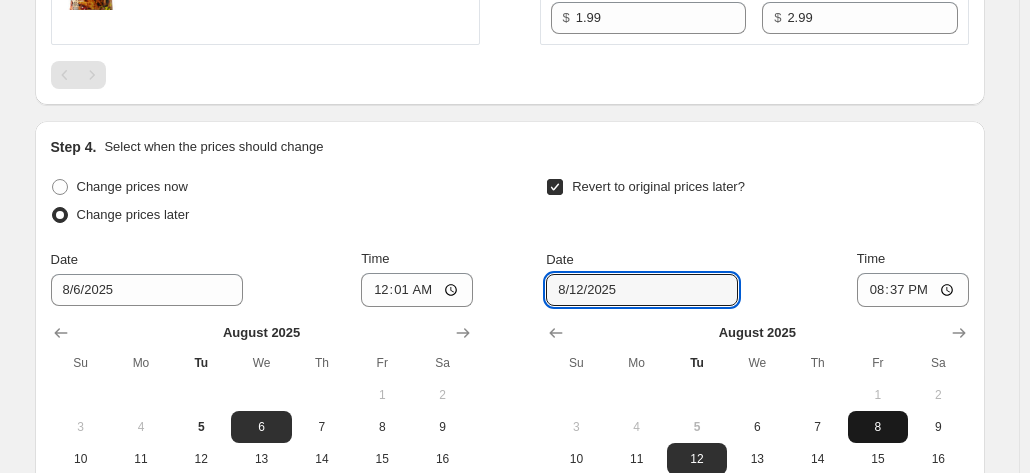 click on "8" at bounding box center (878, 427) 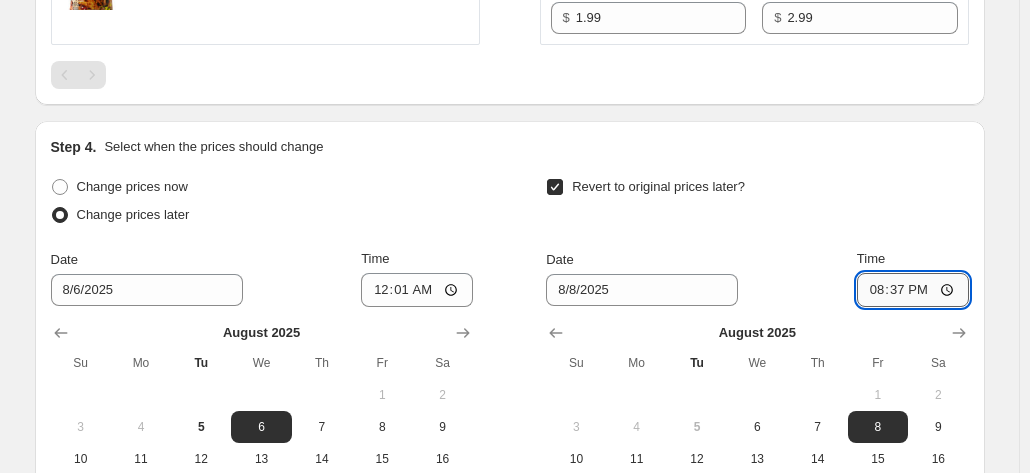 click on "20:37" at bounding box center [913, 290] 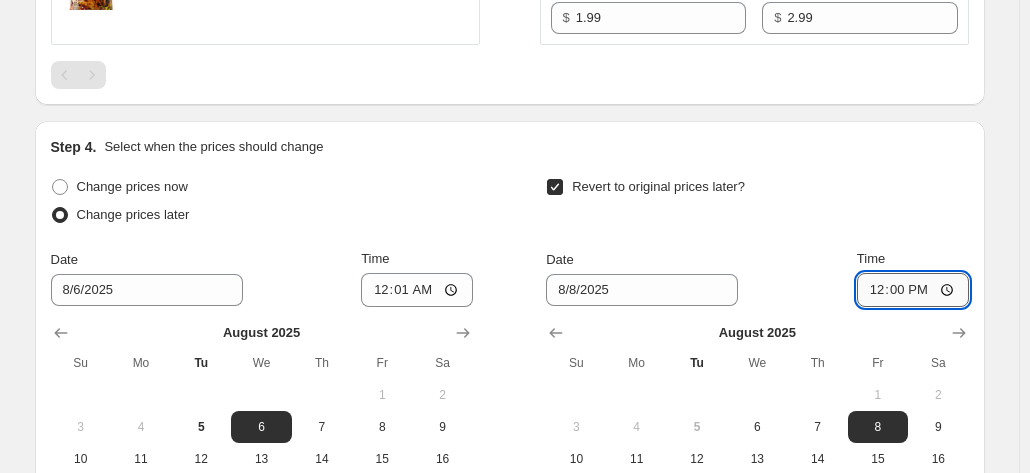 type on "00:00" 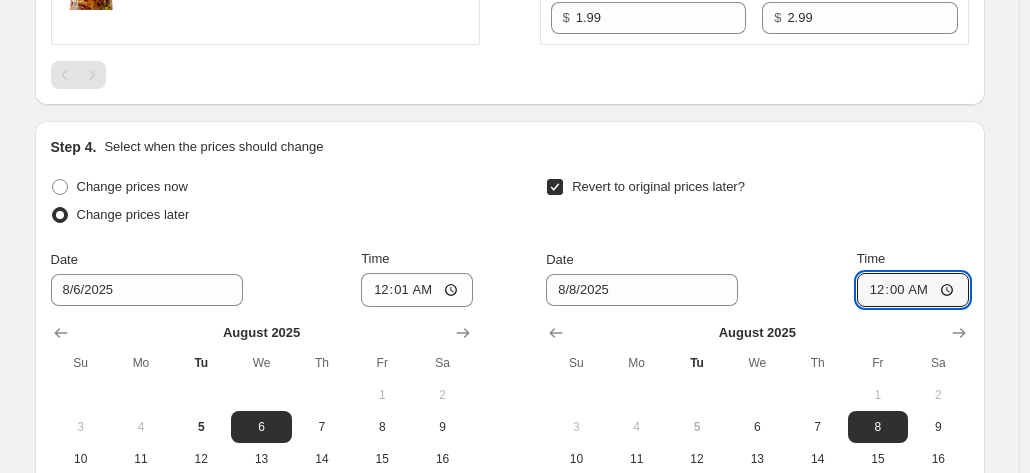 click on "Step 4. Select when the prices should change" at bounding box center (510, 147) 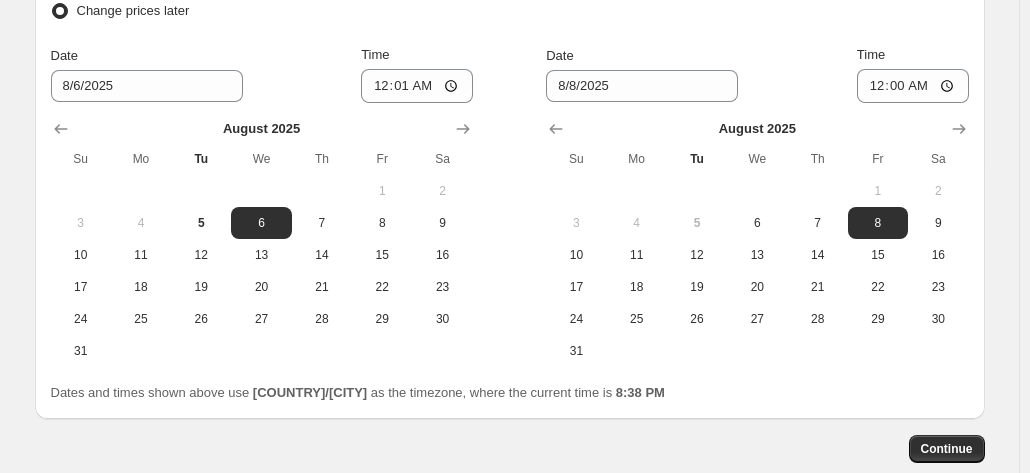scroll, scrollTop: 1700, scrollLeft: 0, axis: vertical 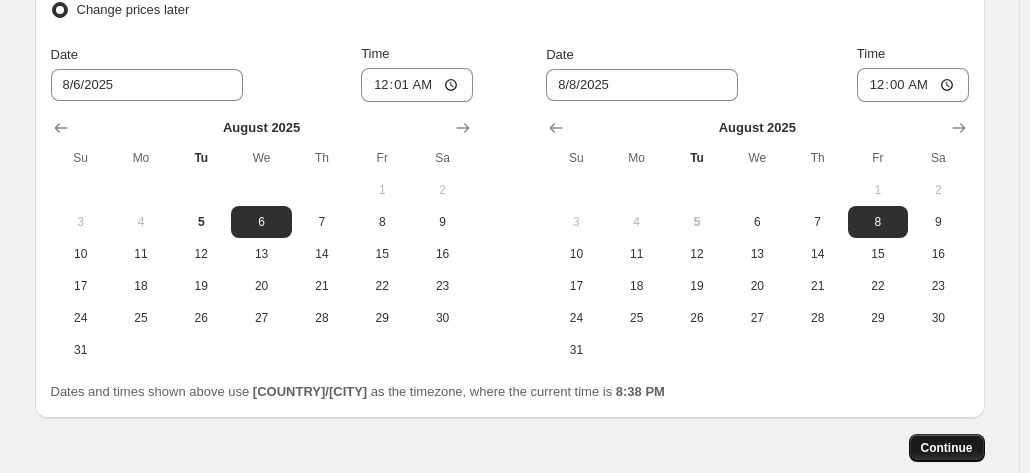 click on "Continue" at bounding box center [947, 448] 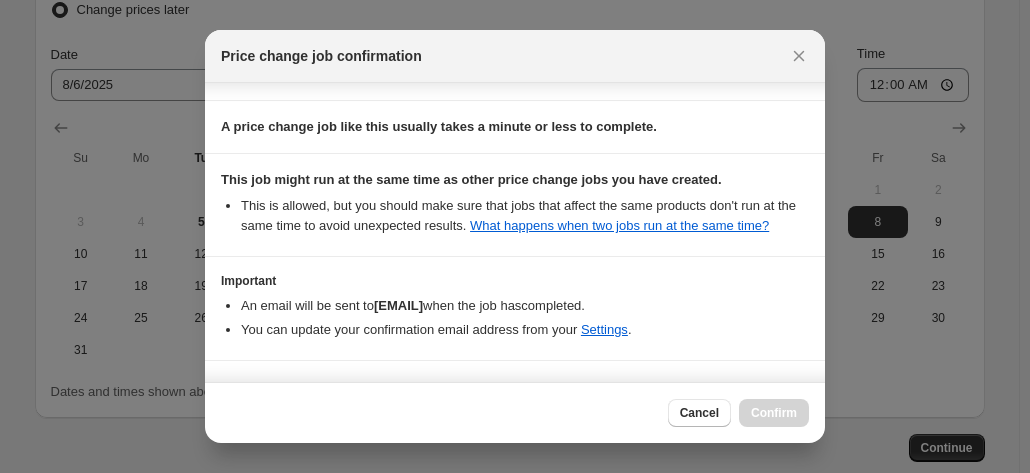 scroll, scrollTop: 288, scrollLeft: 0, axis: vertical 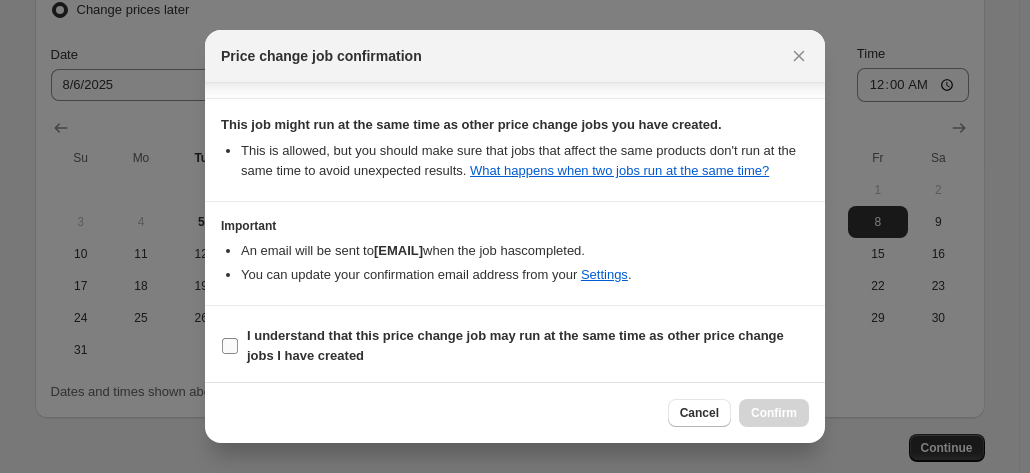click on "I understand that this price change job may run at the same time as other price change jobs I have created" at bounding box center (515, 345) 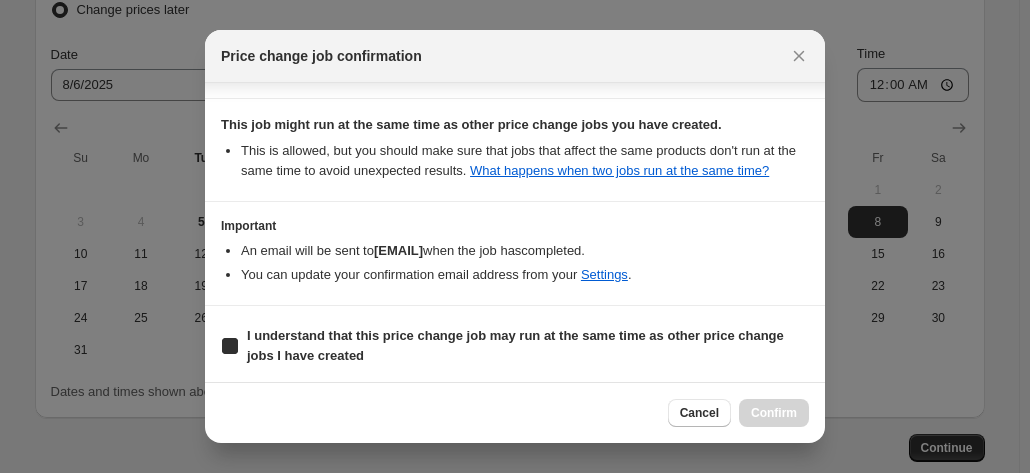 checkbox on "true" 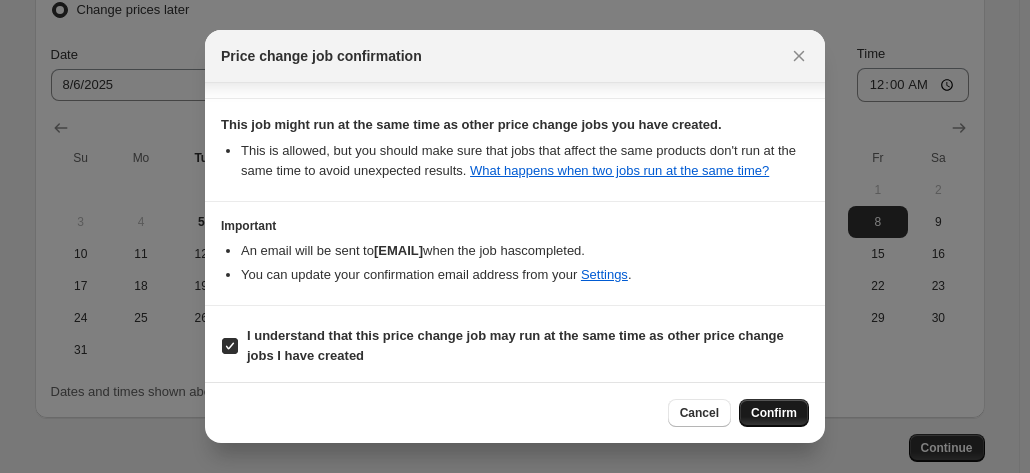 click on "Confirm" at bounding box center [774, 413] 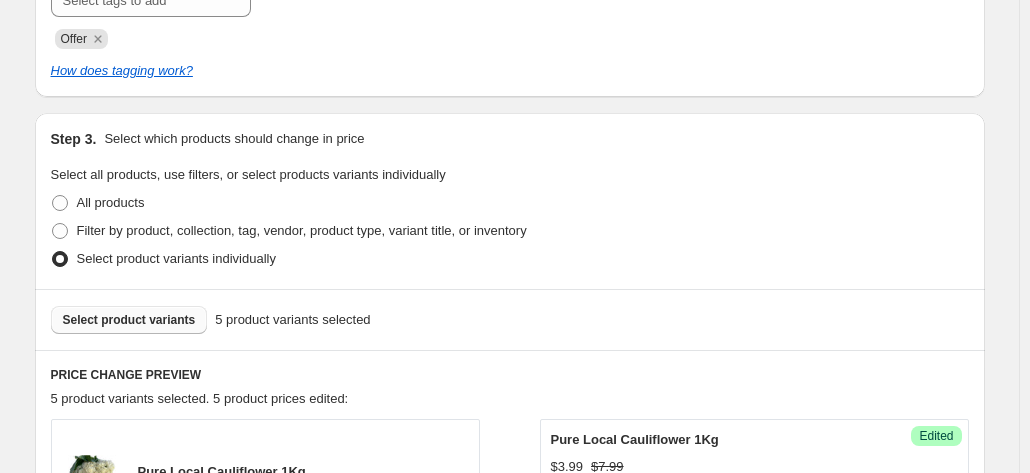 scroll, scrollTop: 0, scrollLeft: 0, axis: both 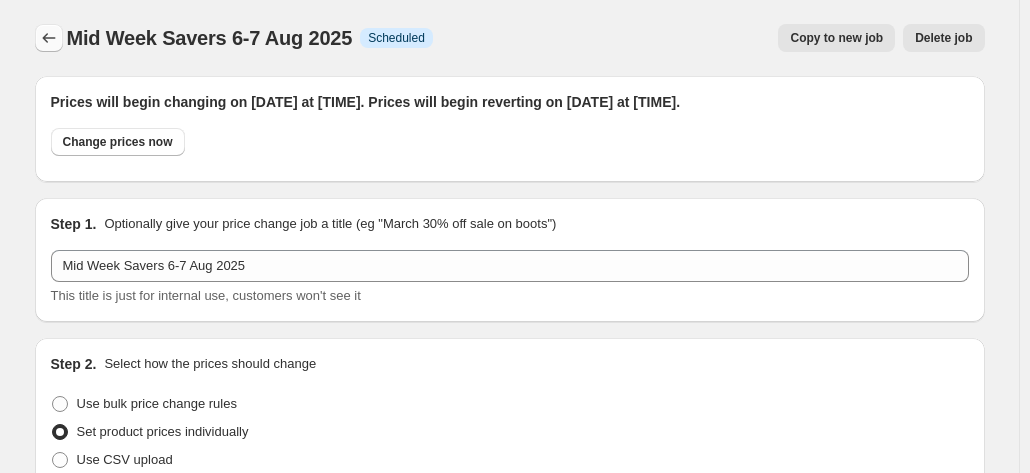 click 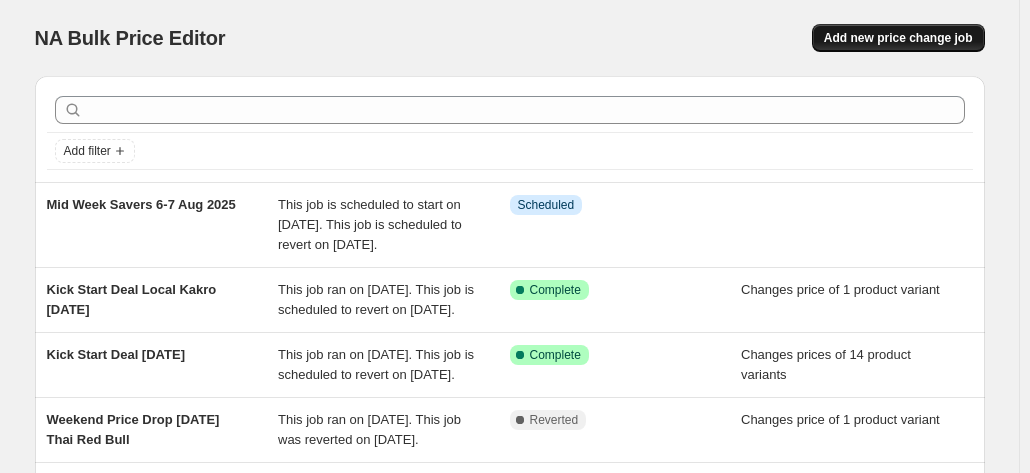 click on "Add new price change job" at bounding box center [898, 38] 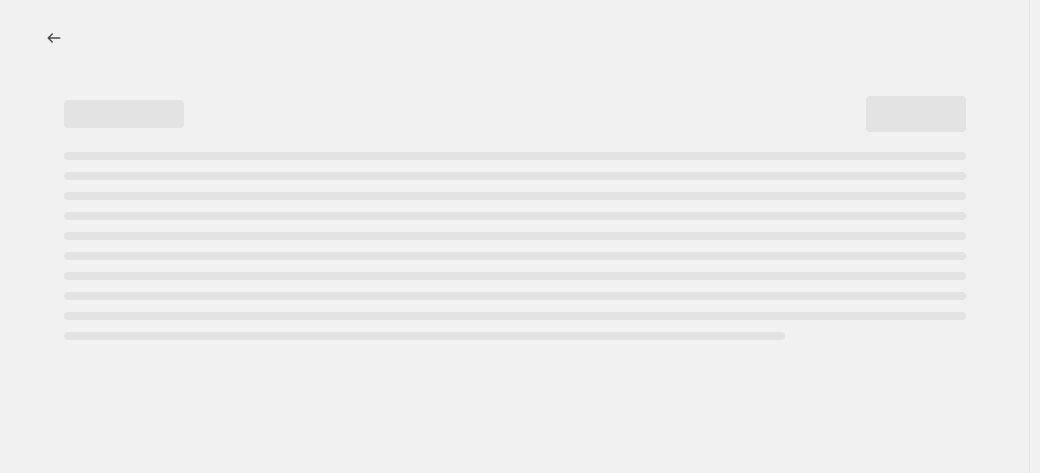 select on "percentage" 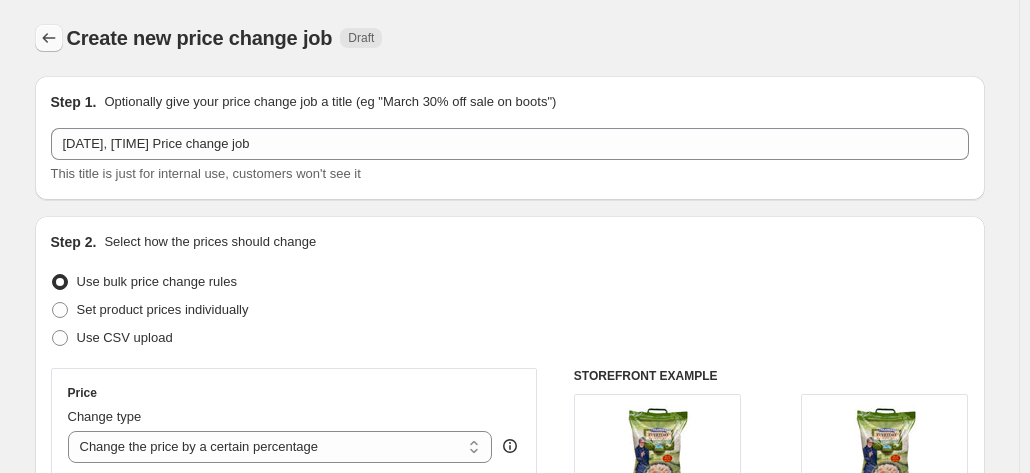click at bounding box center [49, 38] 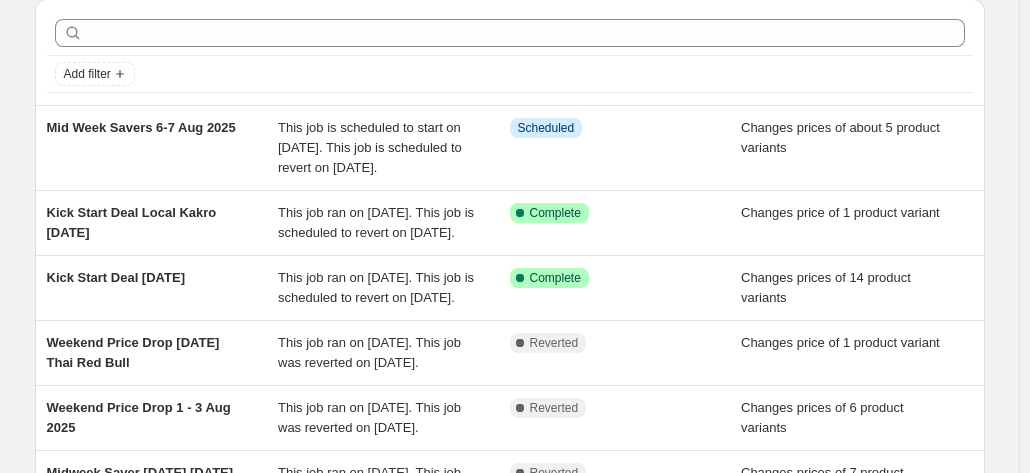 scroll, scrollTop: 122, scrollLeft: 0, axis: vertical 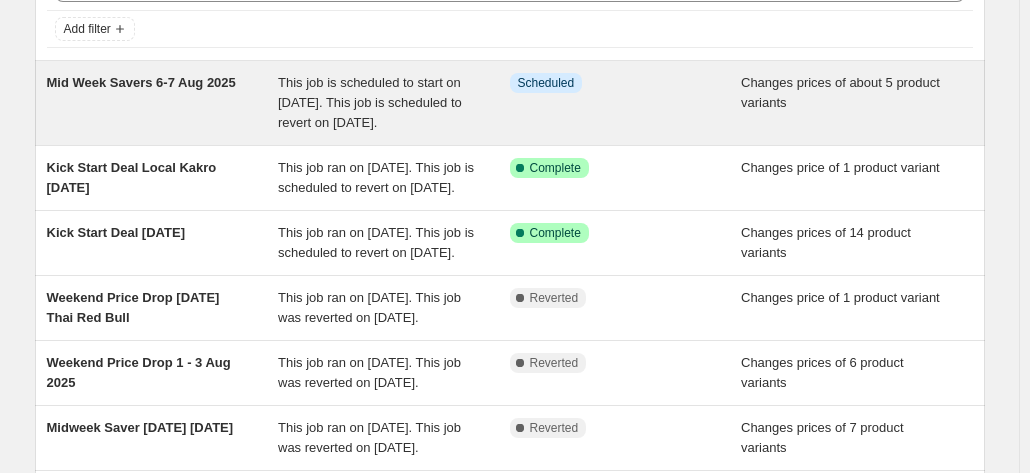 click on "Mid Week Savers [DATE]-[DATE] [DATE]" at bounding box center (141, 82) 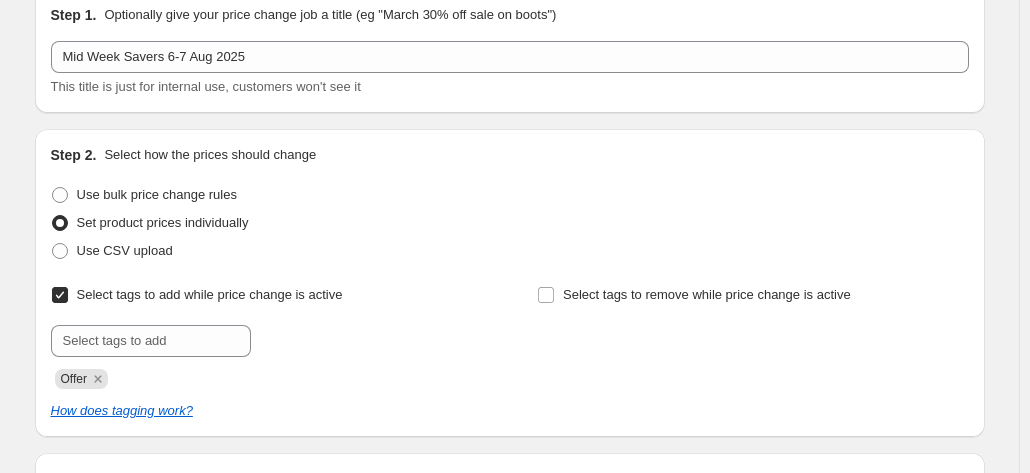 scroll, scrollTop: 208, scrollLeft: 0, axis: vertical 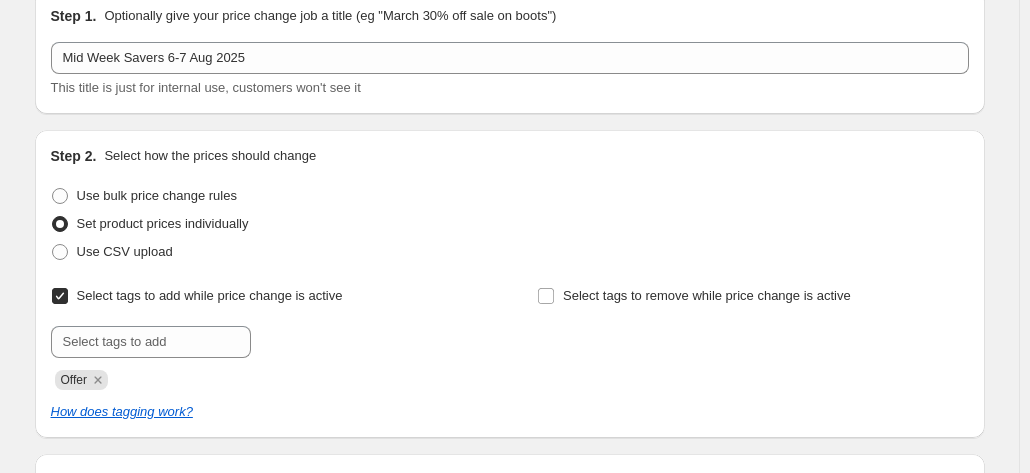 click on "Step 2. Select how the prices should change Use bulk price change rules Set product prices individually Use CSV upload Select tags to add while price change is active Submit Offer Select tags to remove while price change is active How does tagging work?" at bounding box center (510, 284) 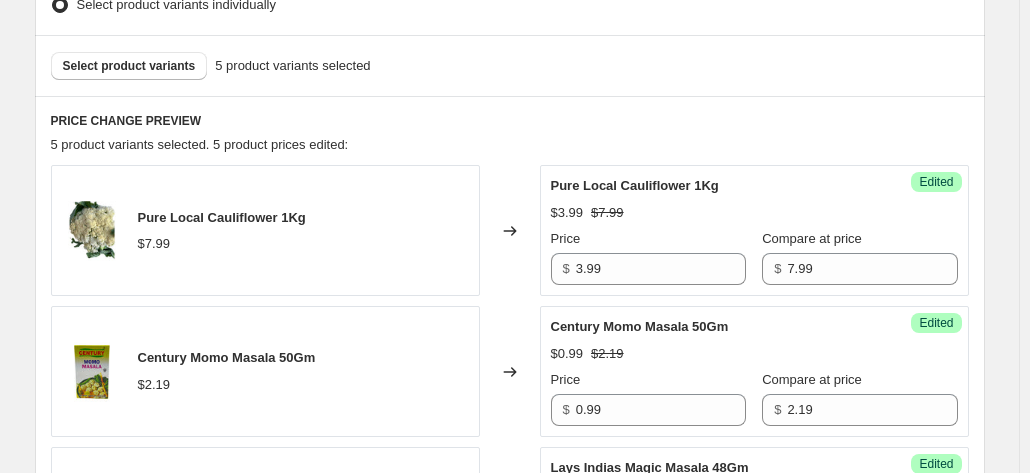 scroll, scrollTop: 699, scrollLeft: 0, axis: vertical 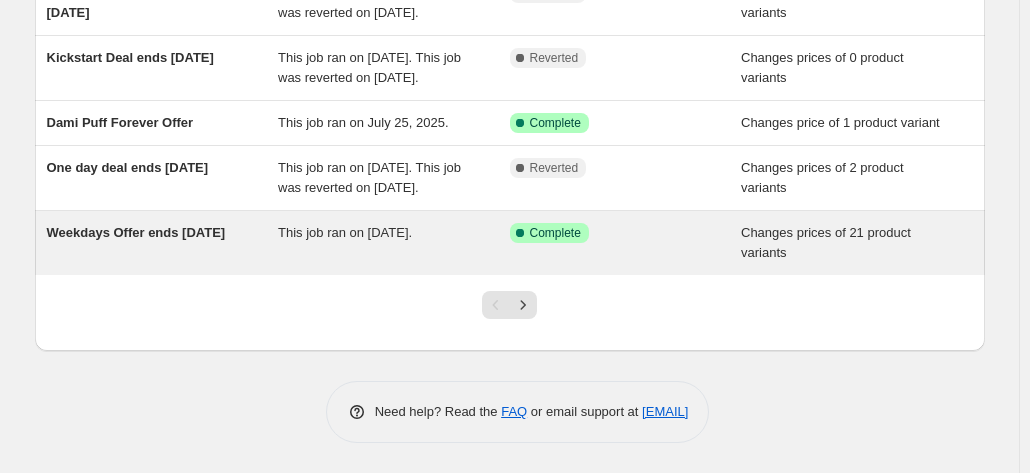 click on "Weekdays Offer ends [DATE]" at bounding box center [163, 243] 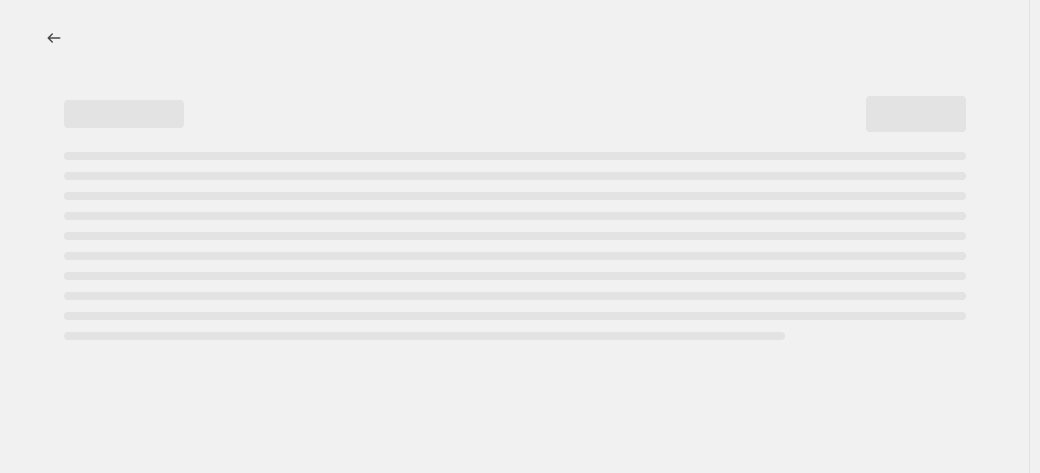 select on "product_type" 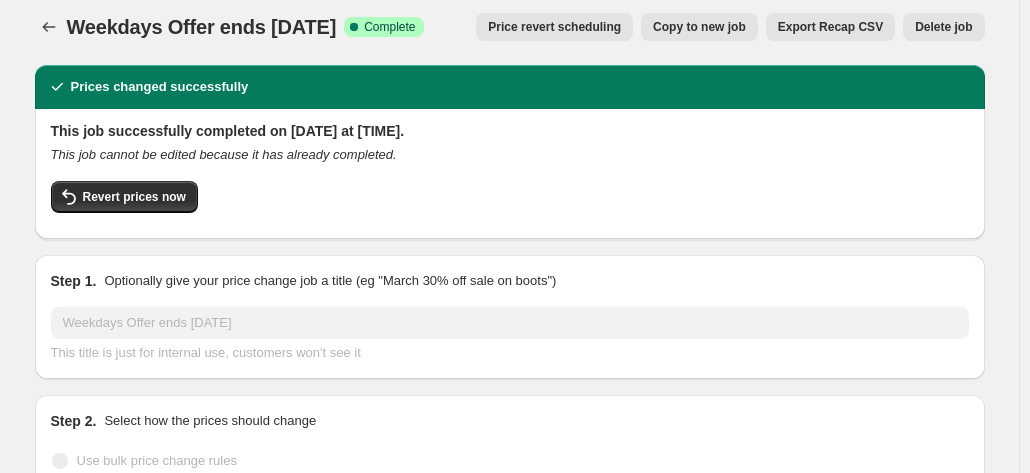 scroll, scrollTop: 0, scrollLeft: 0, axis: both 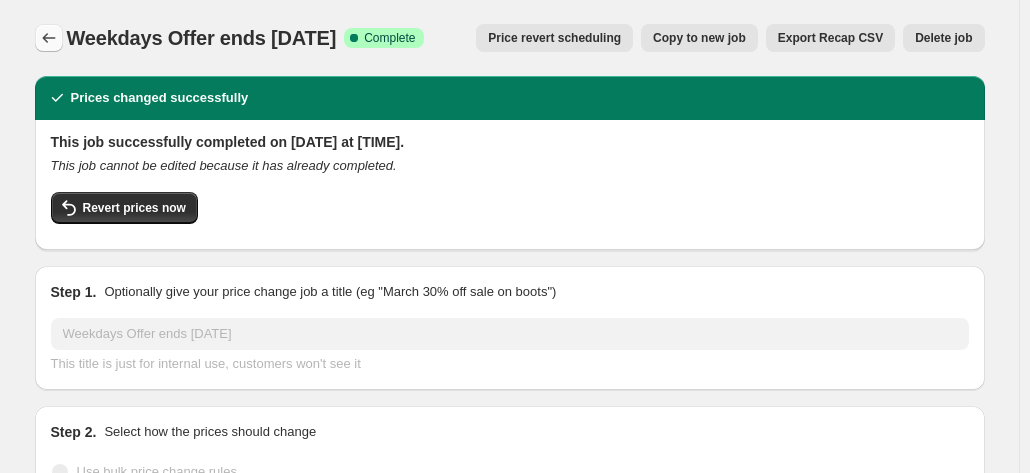 click 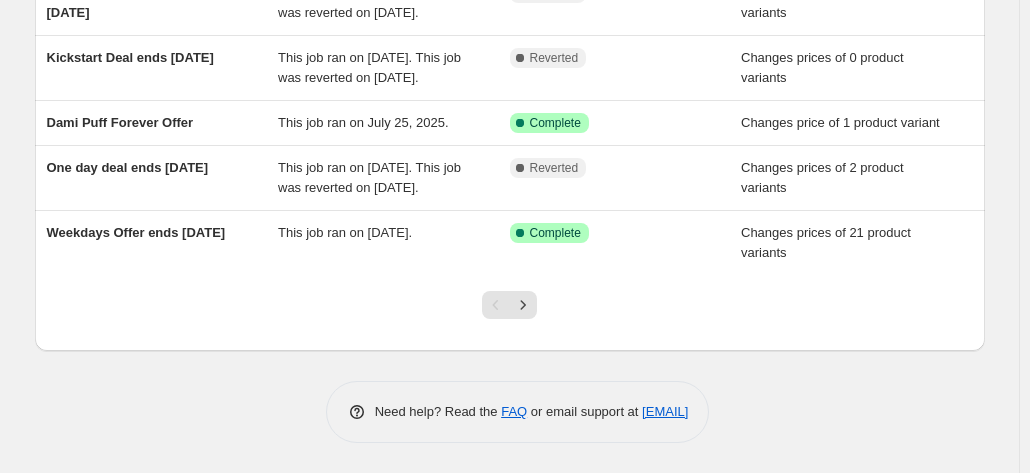 scroll, scrollTop: 575, scrollLeft: 0, axis: vertical 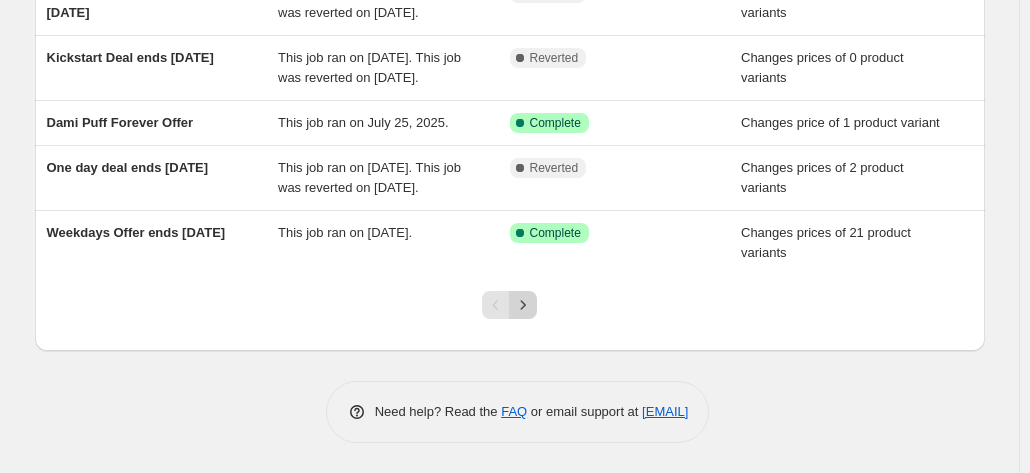 click 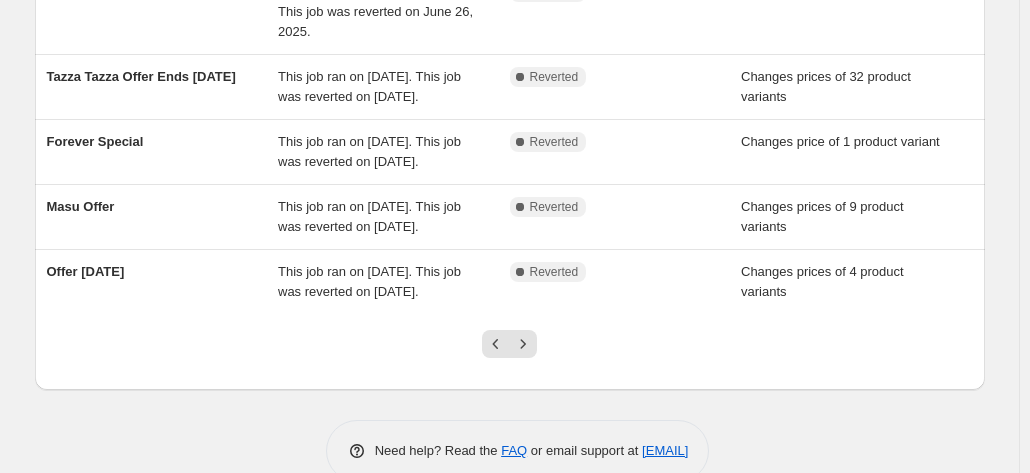 scroll, scrollTop: 552, scrollLeft: 0, axis: vertical 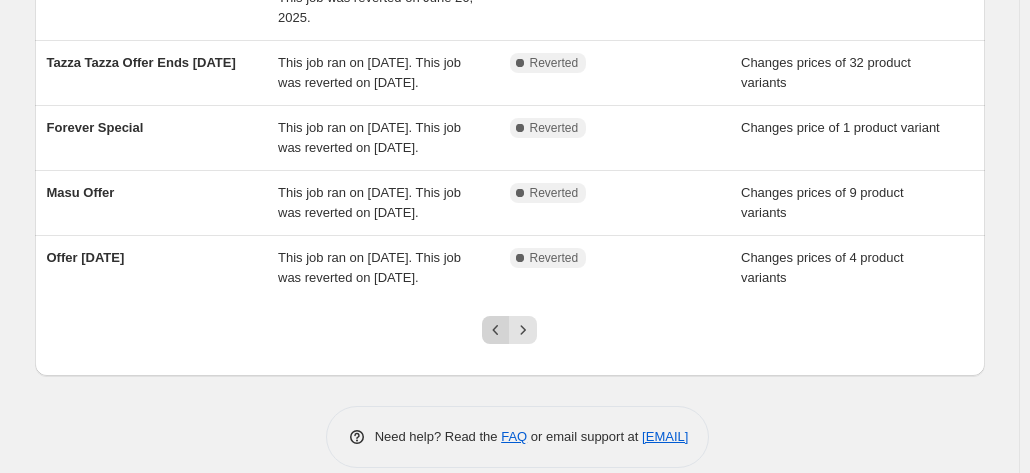 click 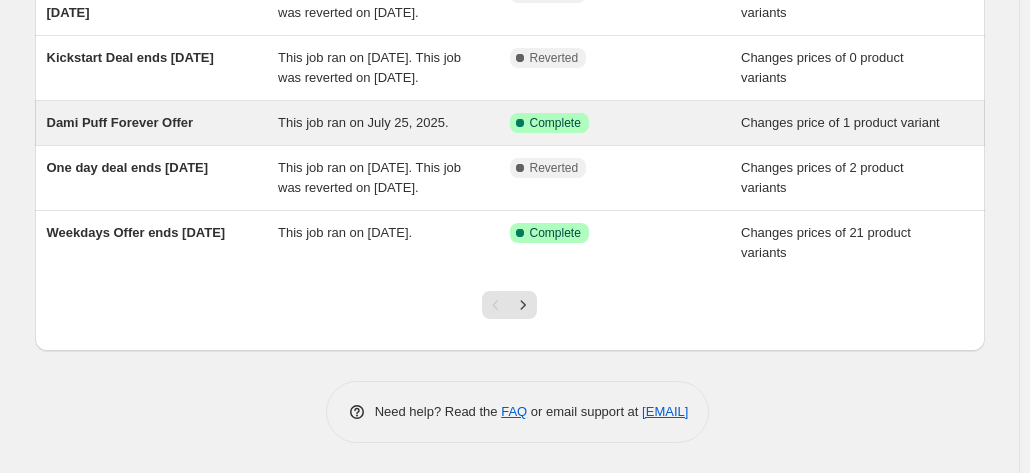 scroll, scrollTop: 630, scrollLeft: 0, axis: vertical 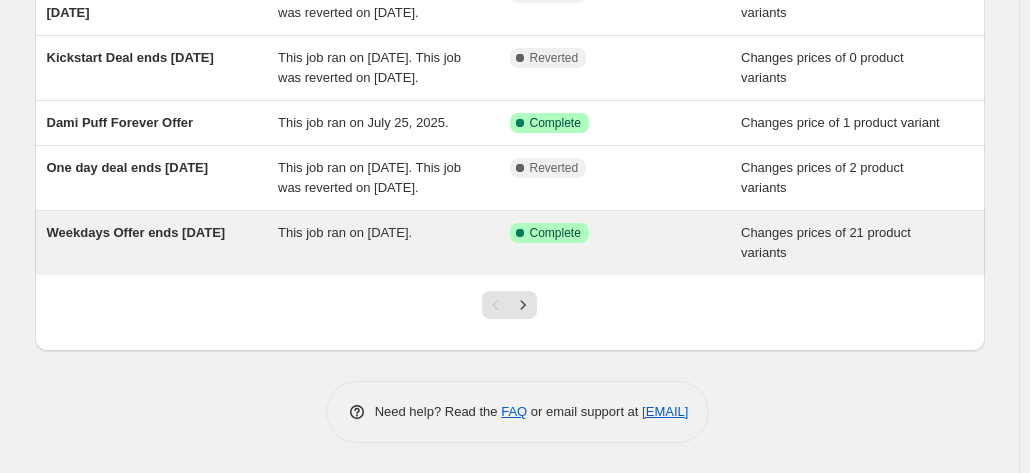 click on "Weekdays Offer ends [DATE]" at bounding box center (136, 232) 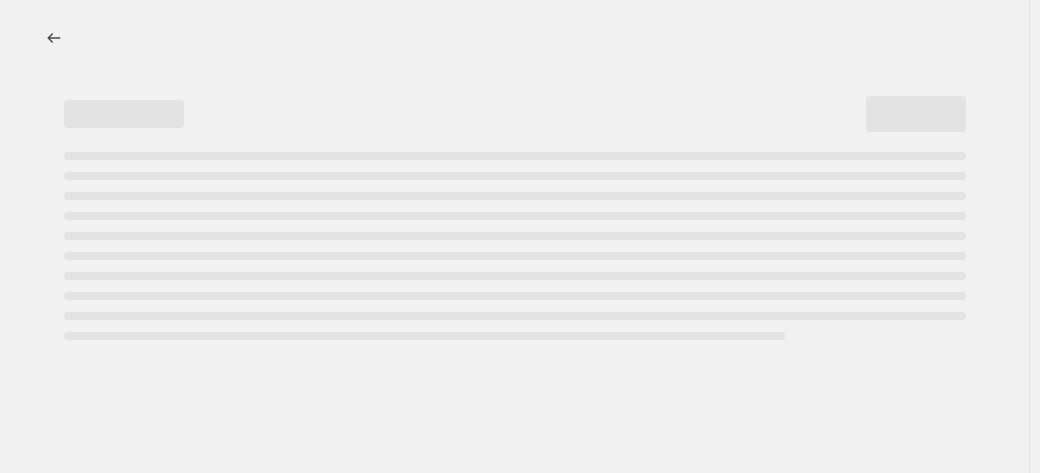 select on "product_type" 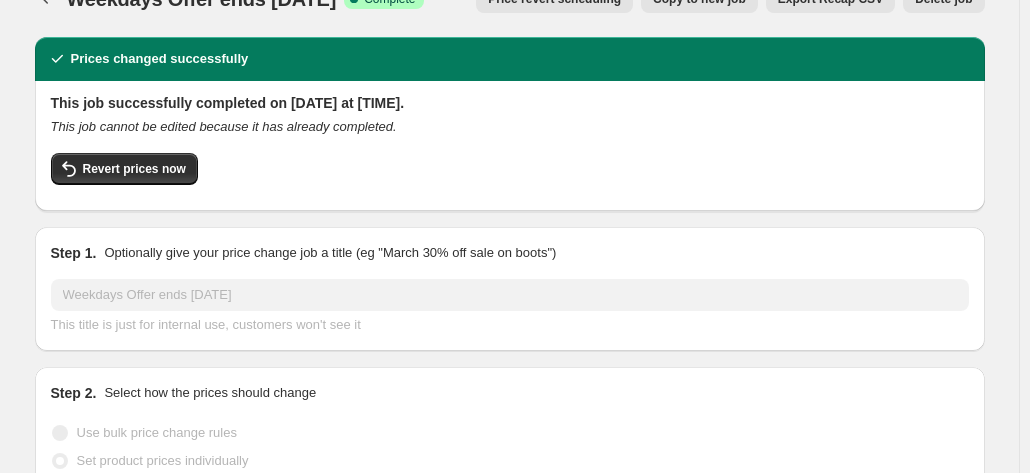 scroll, scrollTop: 0, scrollLeft: 0, axis: both 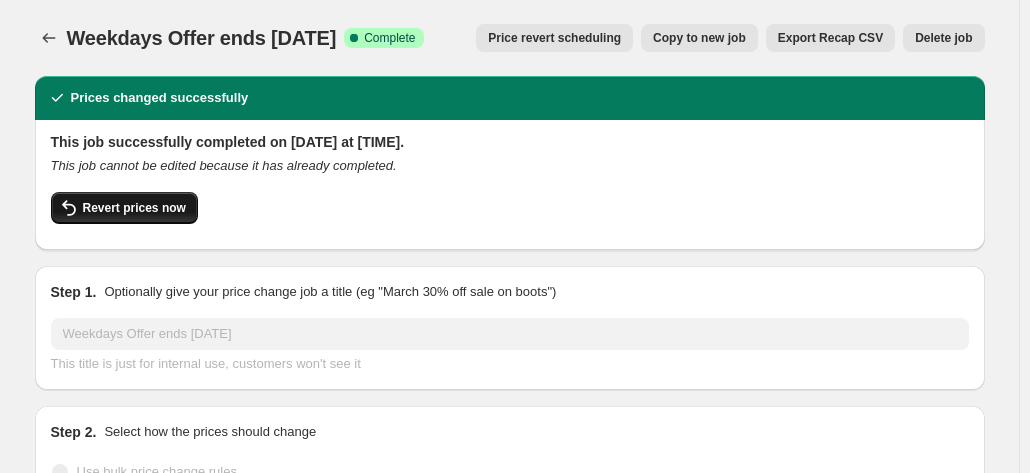 click on "Revert prices now" at bounding box center (134, 208) 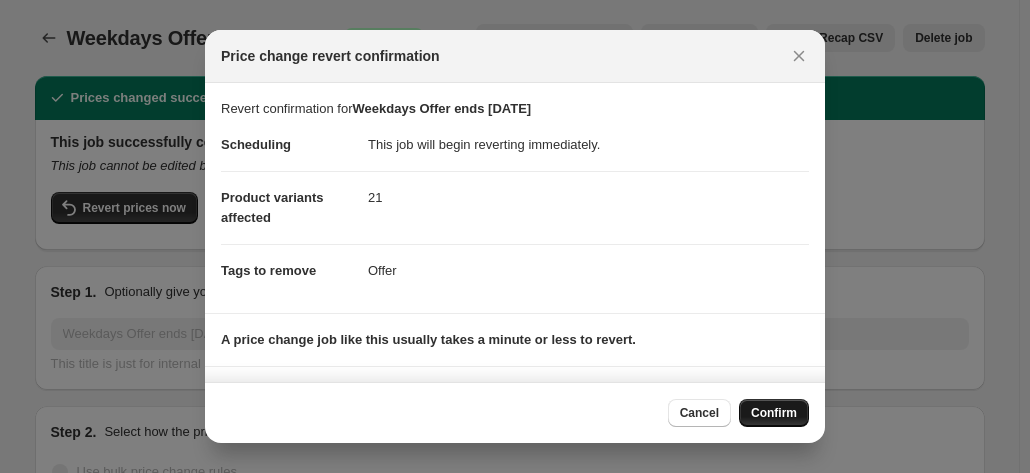 click on "Confirm" at bounding box center [774, 413] 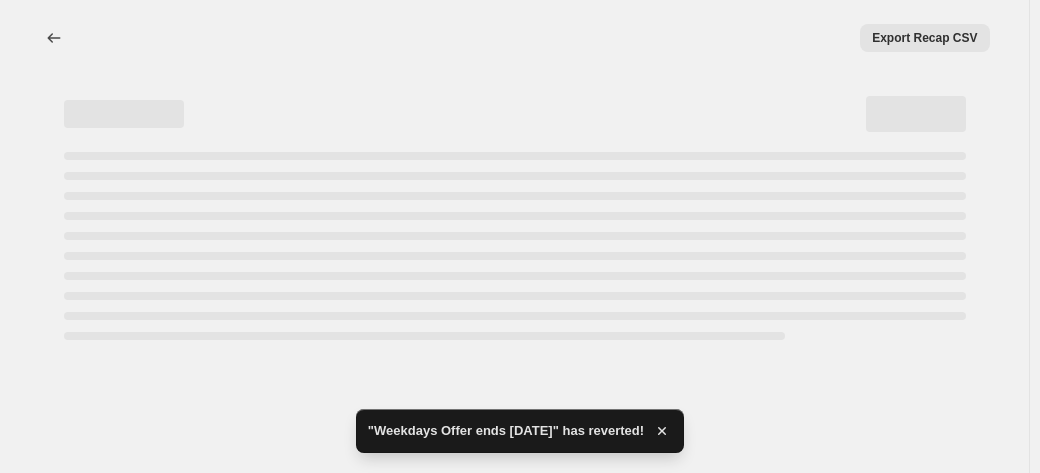select on "product_type" 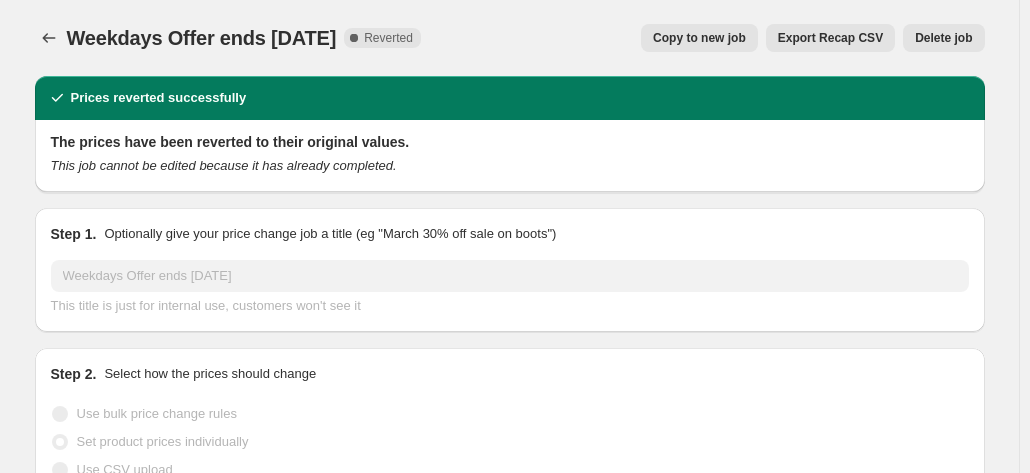 click on "Prices reverted successfully The prices have been reverted to their original values. This job cannot be edited because it has already completed. Step 1. Optionally give your price change job a title (eg "March 30% off sale on boots") Weekdays Offer ends [DATE] This title is just for internal use, customers won't see it Step 2. Select how the prices should change Use bulk price change rules Set product prices individually Use CSV upload Select tags to add while price change is active Submit Offer Select tags to remove while price change is active How does tagging work? Step 3. Select which products should change in price Select all products, use filters, or select products variants individually All products Filter by product, collection, tag, vendor, product type, variant title, or inventory Select product variants individually Product filters Products must match: all conditions any condition The product The product's collection The product's tag The product's vendor The product's type Inventory quantity" at bounding box center (502, 1050) 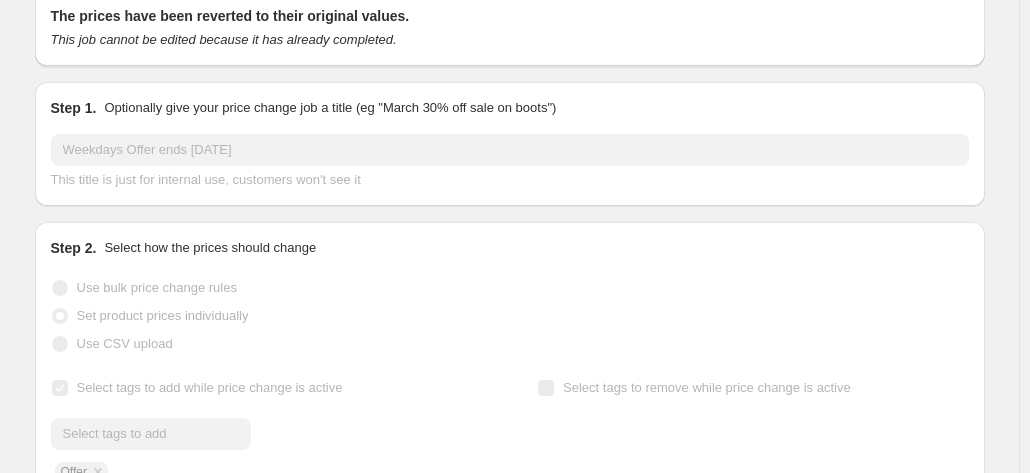 scroll, scrollTop: 0, scrollLeft: 0, axis: both 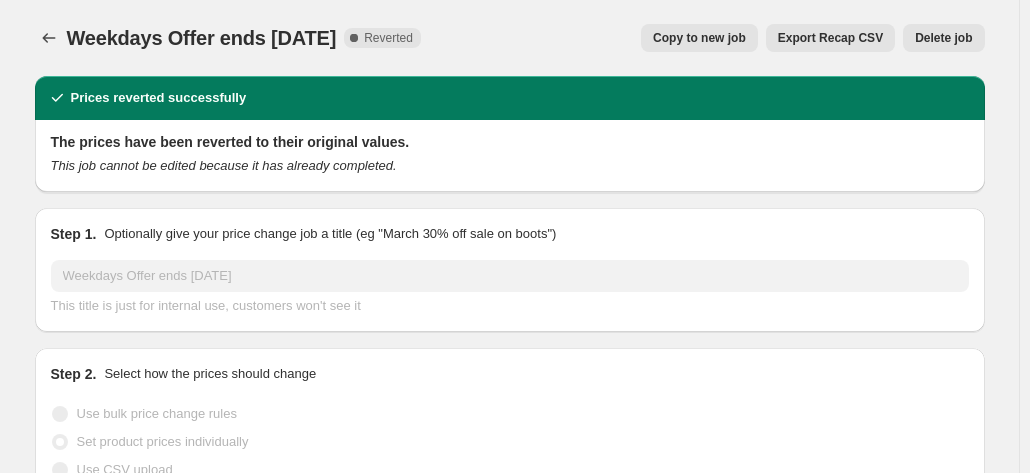 click on "Weekdays Offer ends [DATE]. This page is ready Weekdays Offer ends [DATE] Complete Reverted Copy to new job Export Recap CSV Delete job More actions Copy to new job Export Recap CSV Delete job" at bounding box center [510, 38] 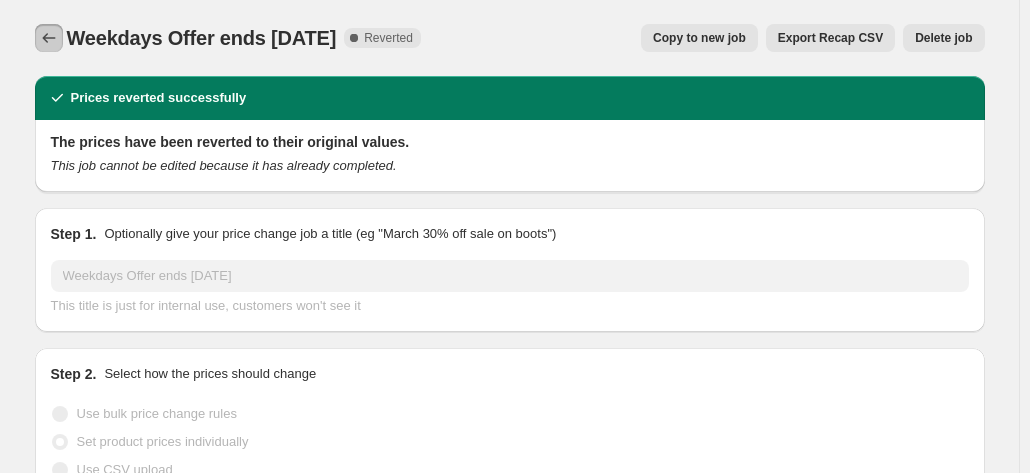 click 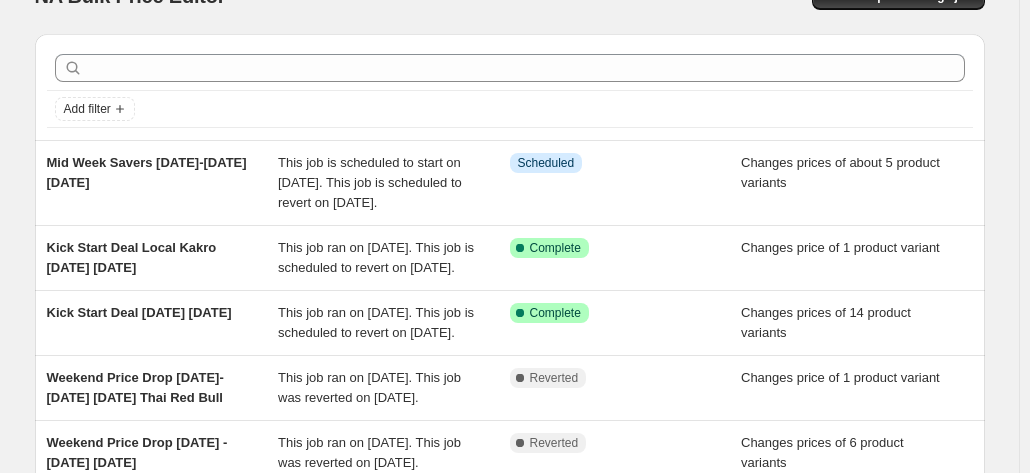 scroll, scrollTop: 0, scrollLeft: 0, axis: both 